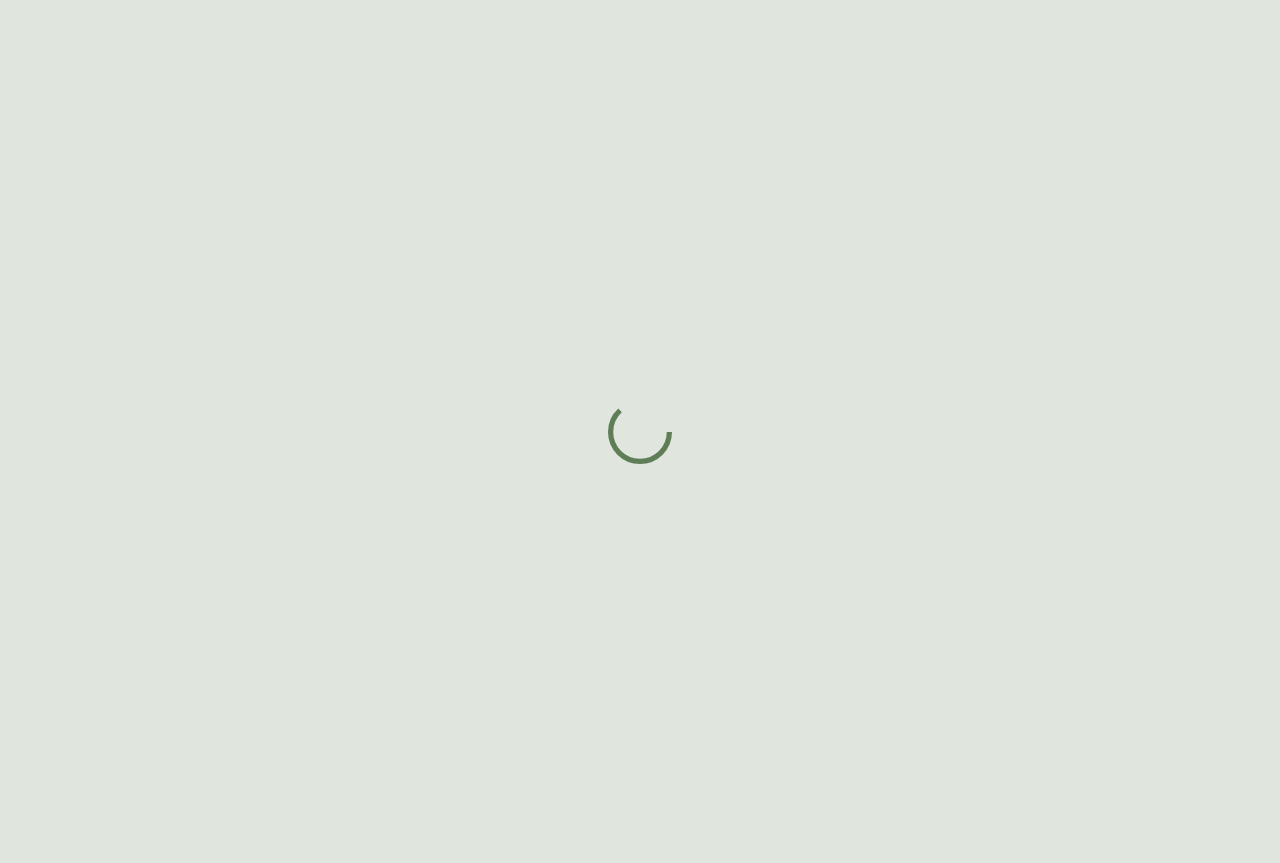 scroll, scrollTop: 0, scrollLeft: 0, axis: both 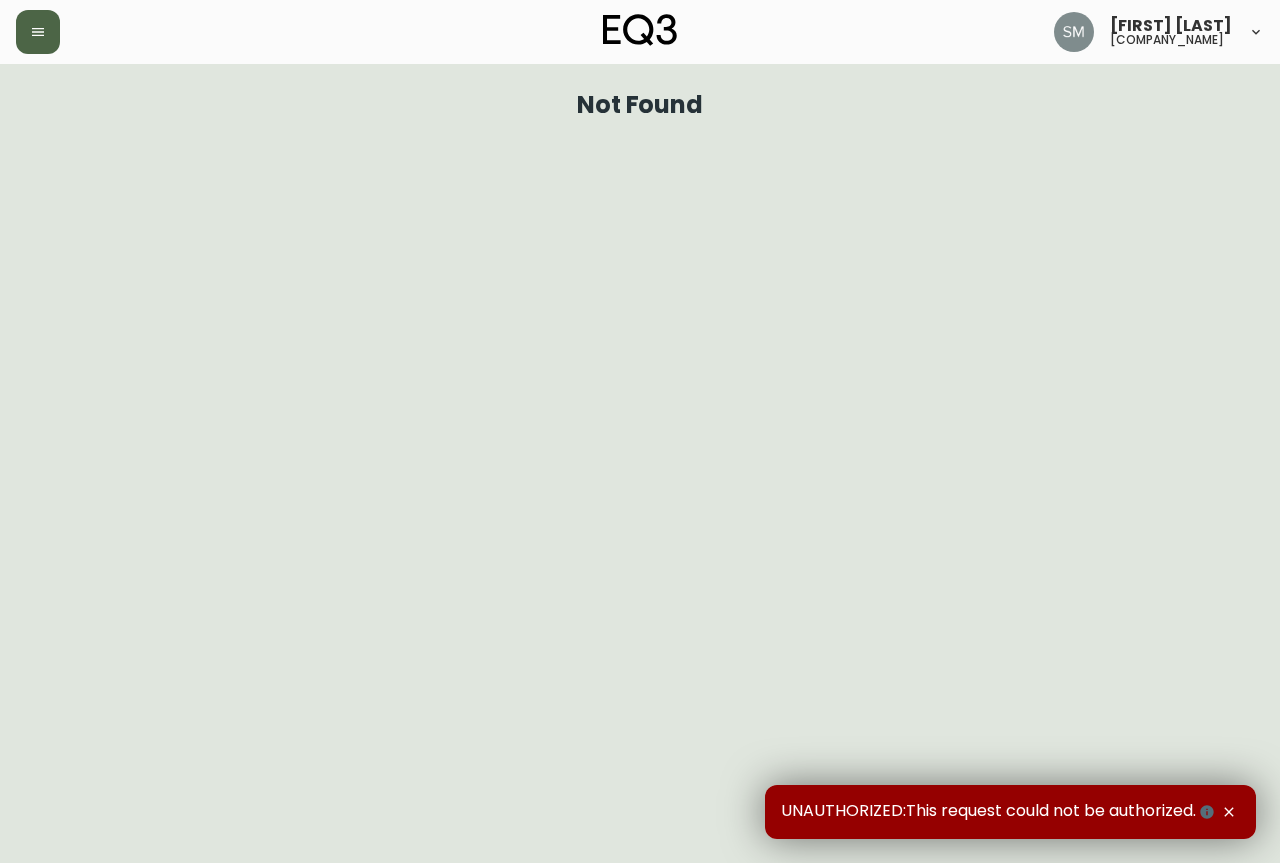 click 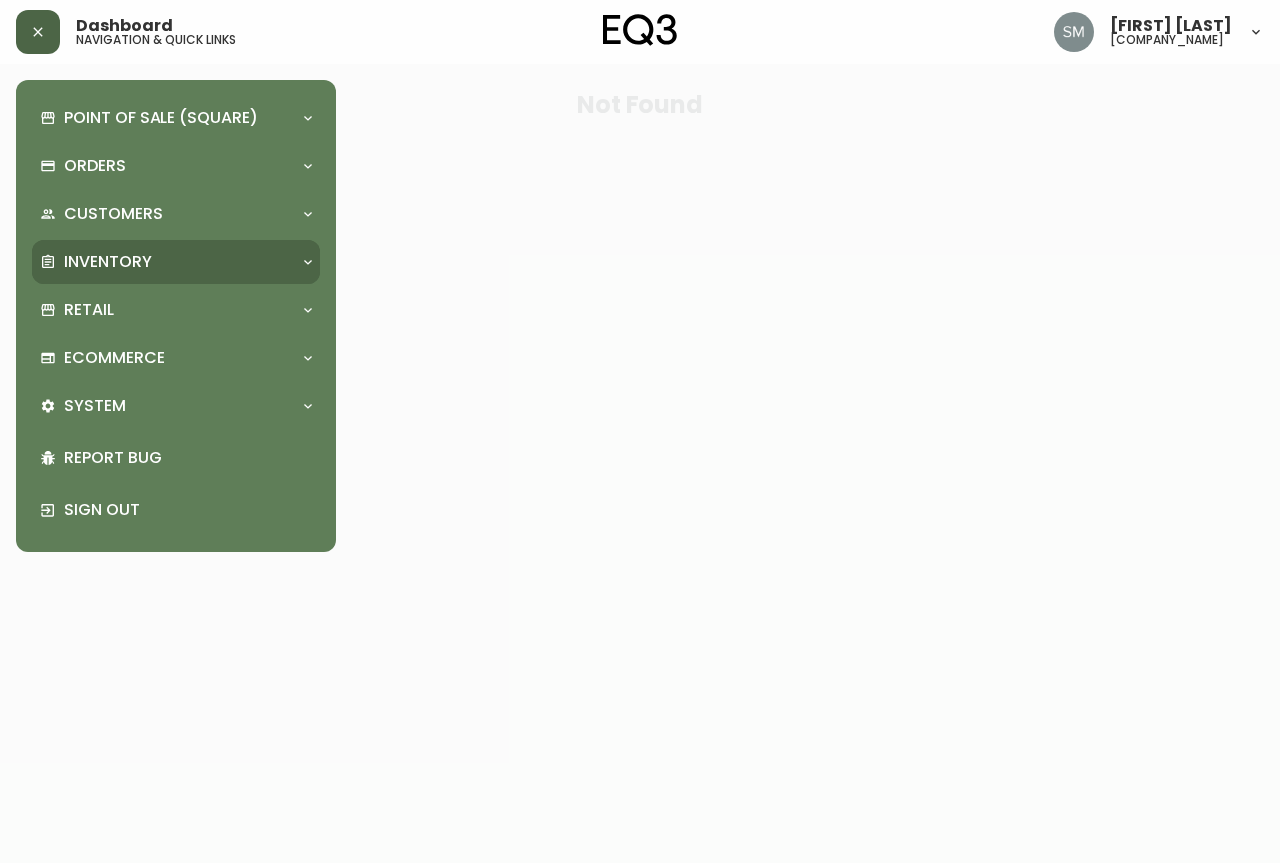 click on "Inventory" at bounding box center [108, 262] 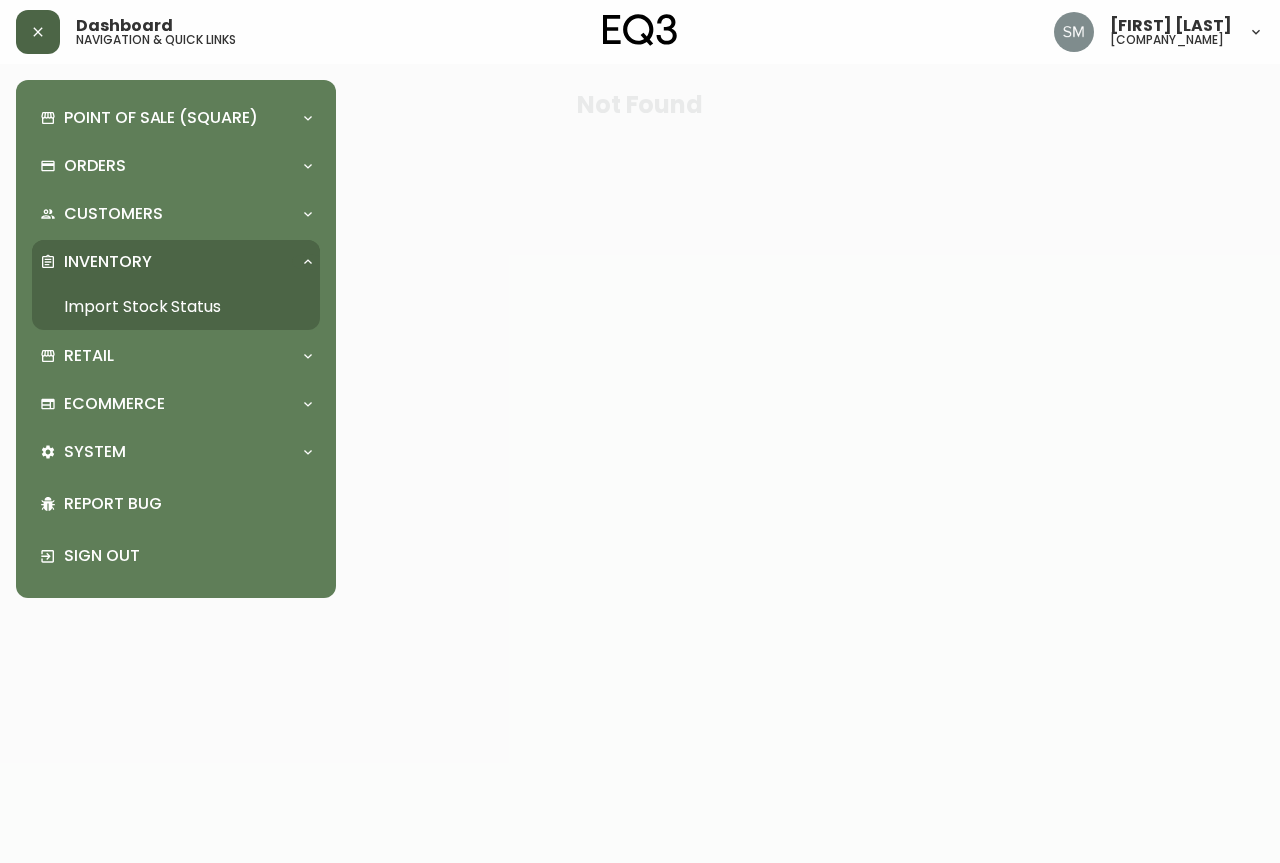click on "Import Stock Status" at bounding box center [176, 307] 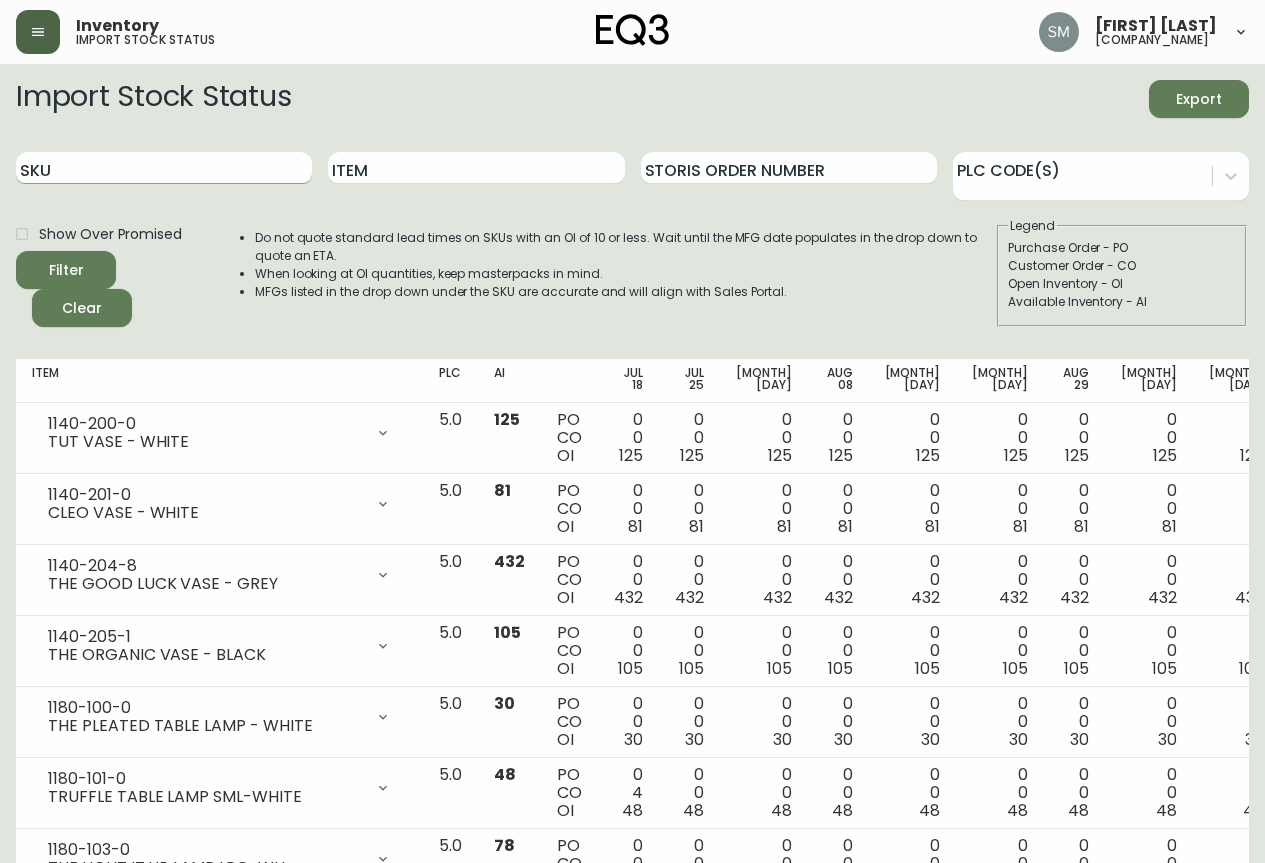 click on "SKU" at bounding box center [164, 168] 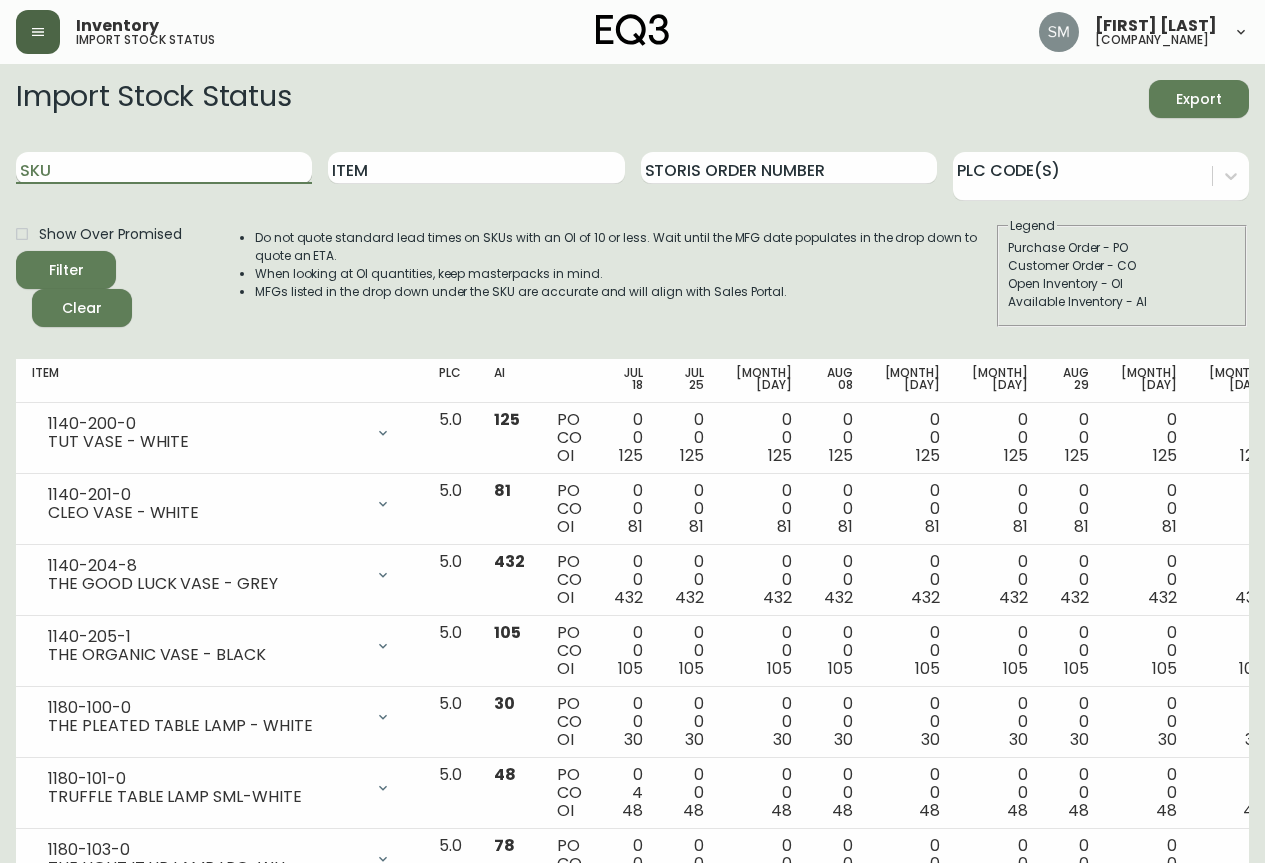 paste on "[SKU]" 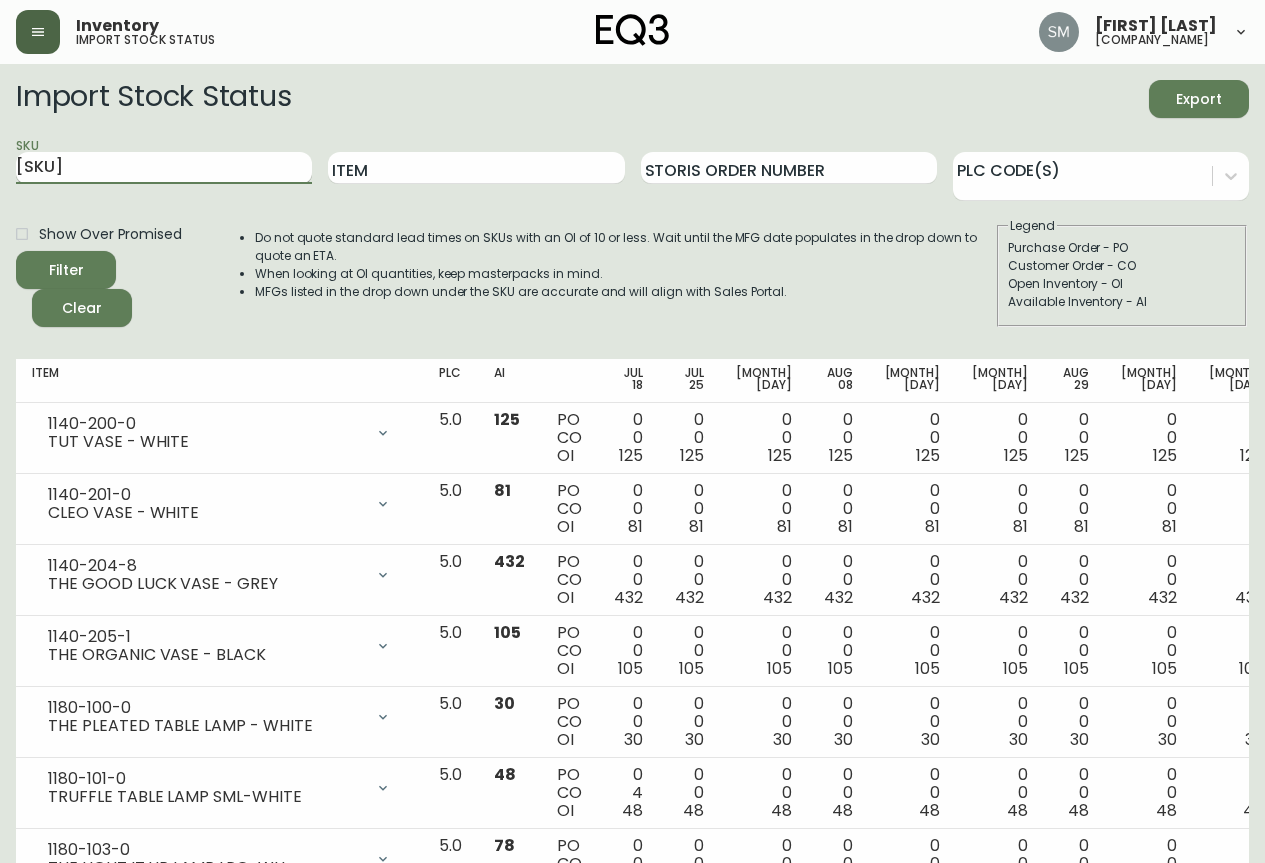 type on "[SKU]" 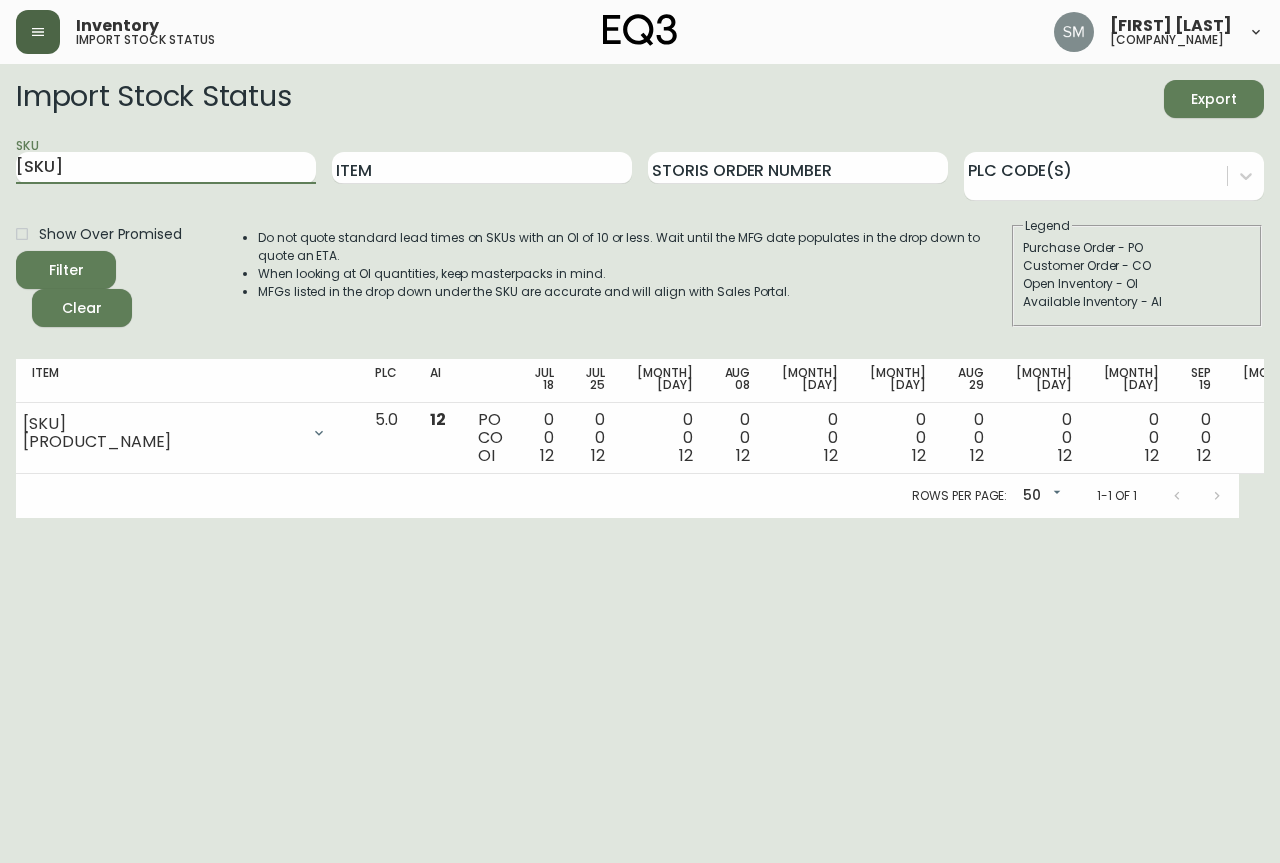 scroll, scrollTop: 0, scrollLeft: 39, axis: horizontal 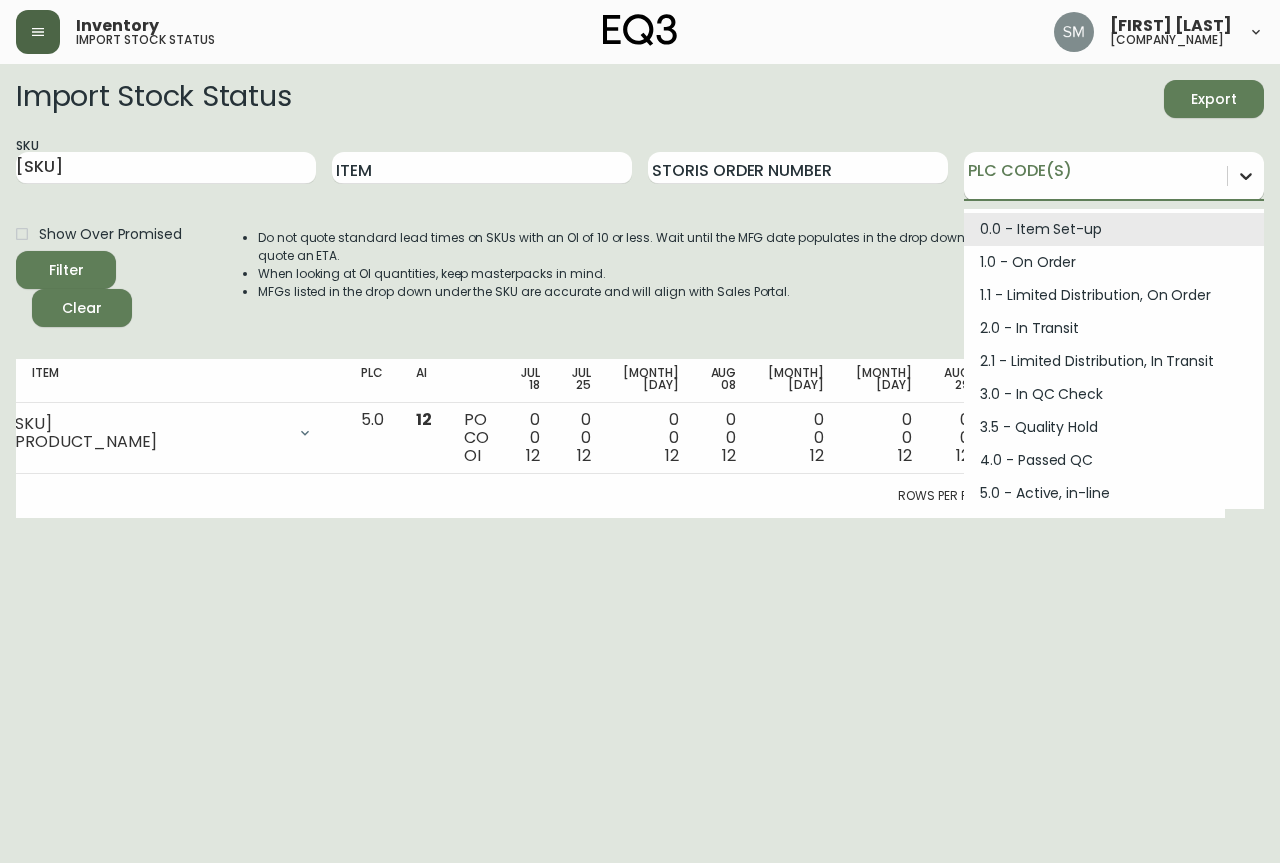 click 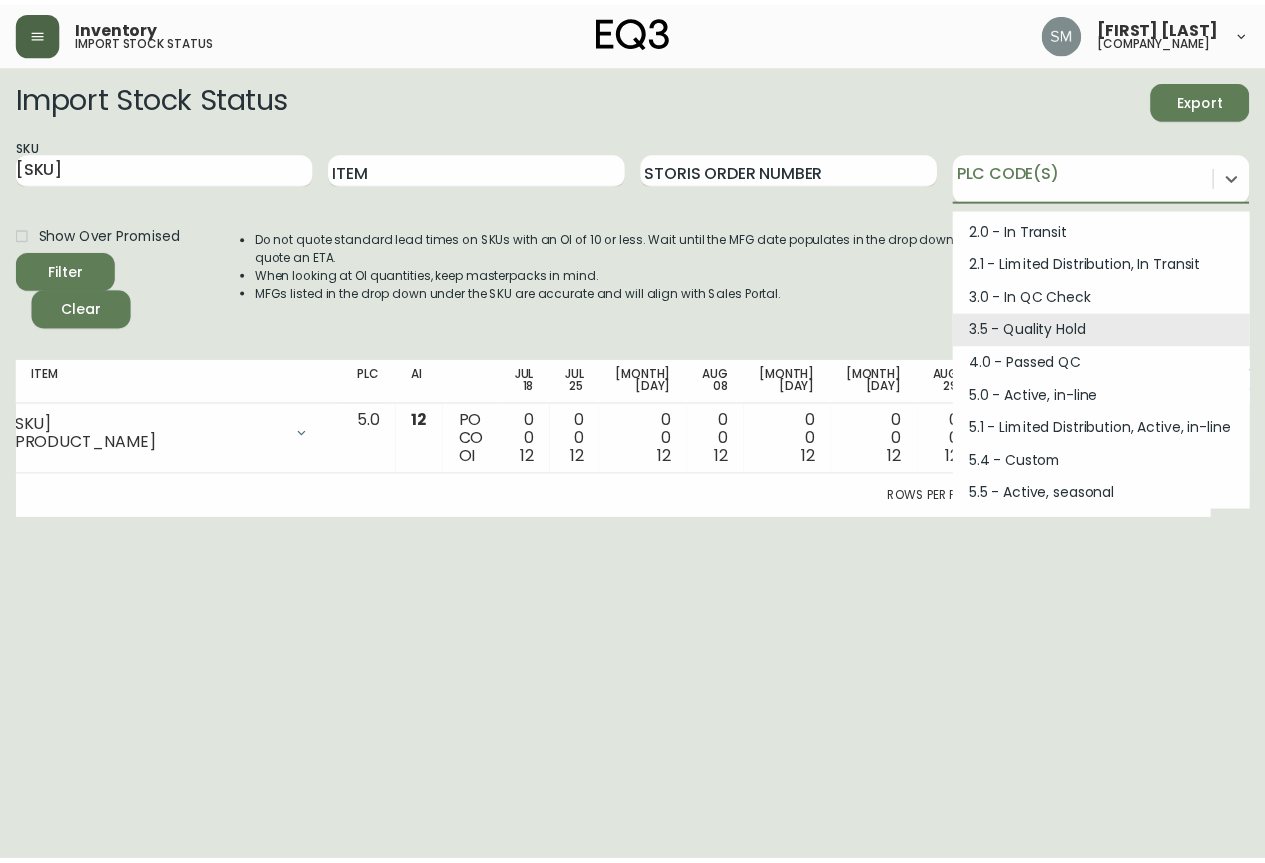 scroll, scrollTop: 100, scrollLeft: 0, axis: vertical 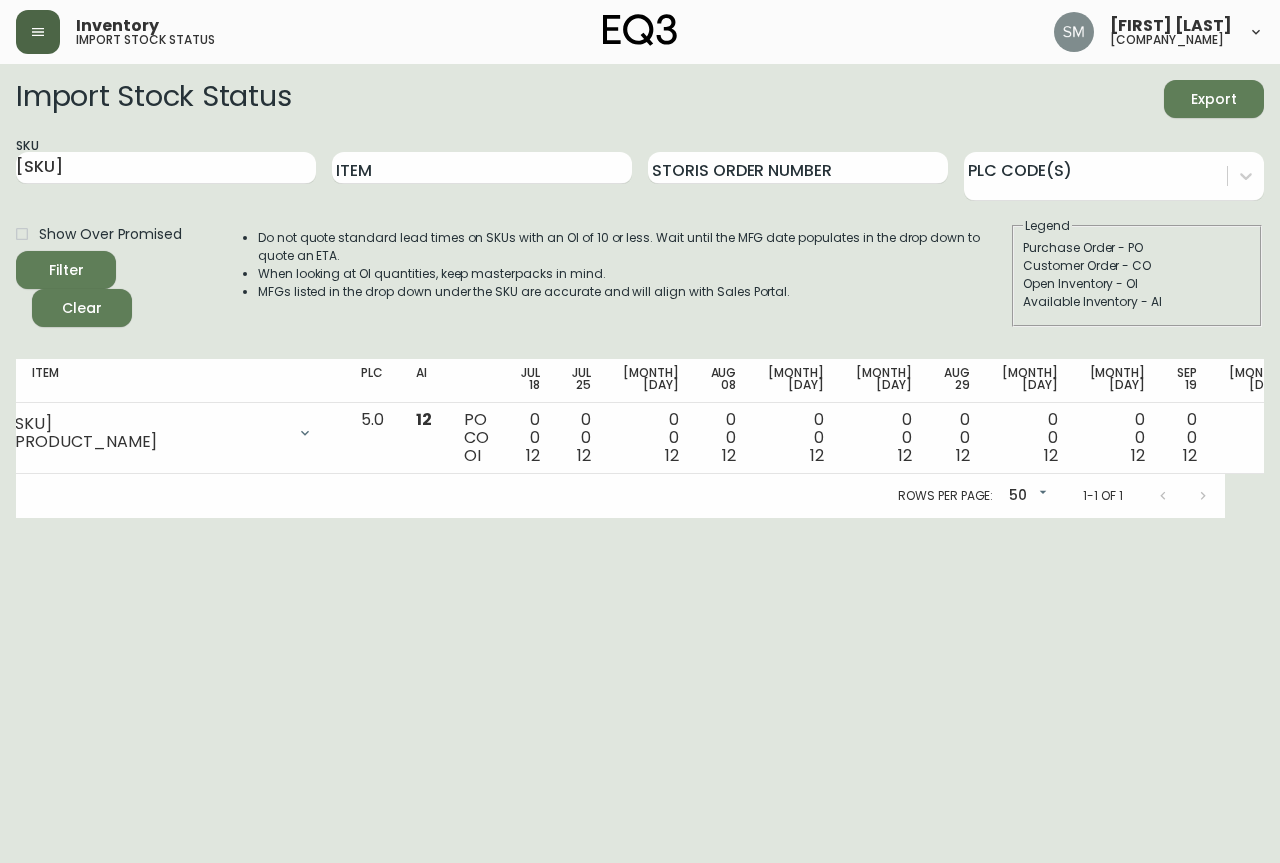 click on "Inventory import stock status [FIRST] [LAST] eq3 burlington Import Stock Status Export SKU [SKU] Item Storis Order Number PLC Code(s) Show Over Promised Filter Clear Do not quote standard lead times on SKUs with an OI of 10 or less. Wait until the MFG date populates in the drop down to quote an ETA. When looking at OI quantities, keep masterpacks in mind. MFGs listed in the drop down under the SKU are accurate and will align with Sales Portal. Legend Purchase Order - PO Customer Order - CO Open Inventory - OI Available Inventory - AI Item PLC AI [MONTH] [DAY] [MONTH] [DAY] [MONTH] [DAY] [MONTH] [DAY] [MONTH] [DAY] [MONTH] [DAY] [MONTH] [DAY] [MONTH] [DAY] [MONTH] [DAY] [MONTH] [DAY] [MONTH] [DAY] [MONTH] [DAY] Future [SKU] RIVER END TABLE TOP- WALNUT Opening Balance 12 ( [MONTH] [DAY], [YEAR] ) Available Inventory 12 ( [MONTH] [DAY], [YEAR] ) 5.0 12 PO CO OI 0 0 12 0 0 12 0 0 12 0 0 12 0 0 12 0 0 12 0 0 12 0 0 12 0 0 12 0 0 12 0 0 12 0 0 12 Rows per page: 50 50 1-1 of 1" at bounding box center [640, 259] 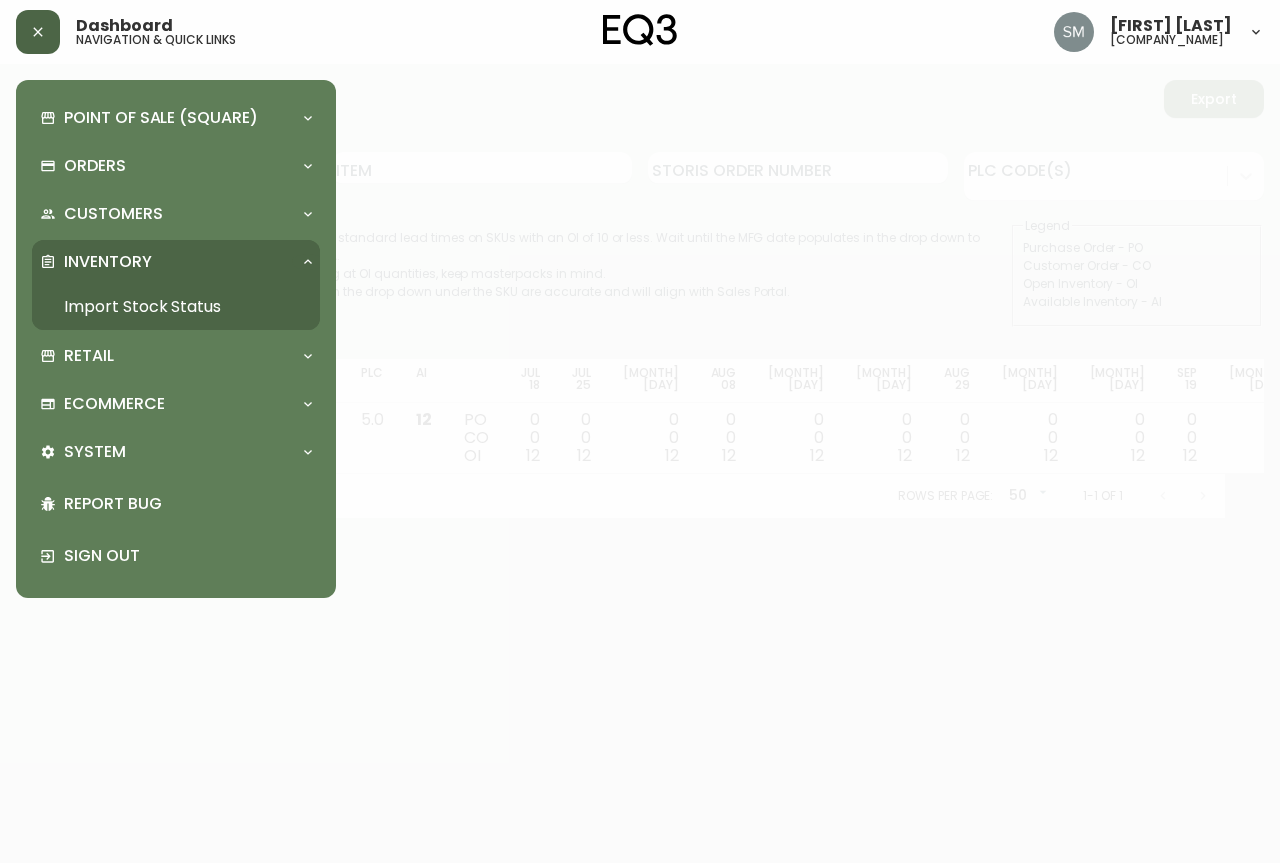 click on "Inventory" at bounding box center [166, 262] 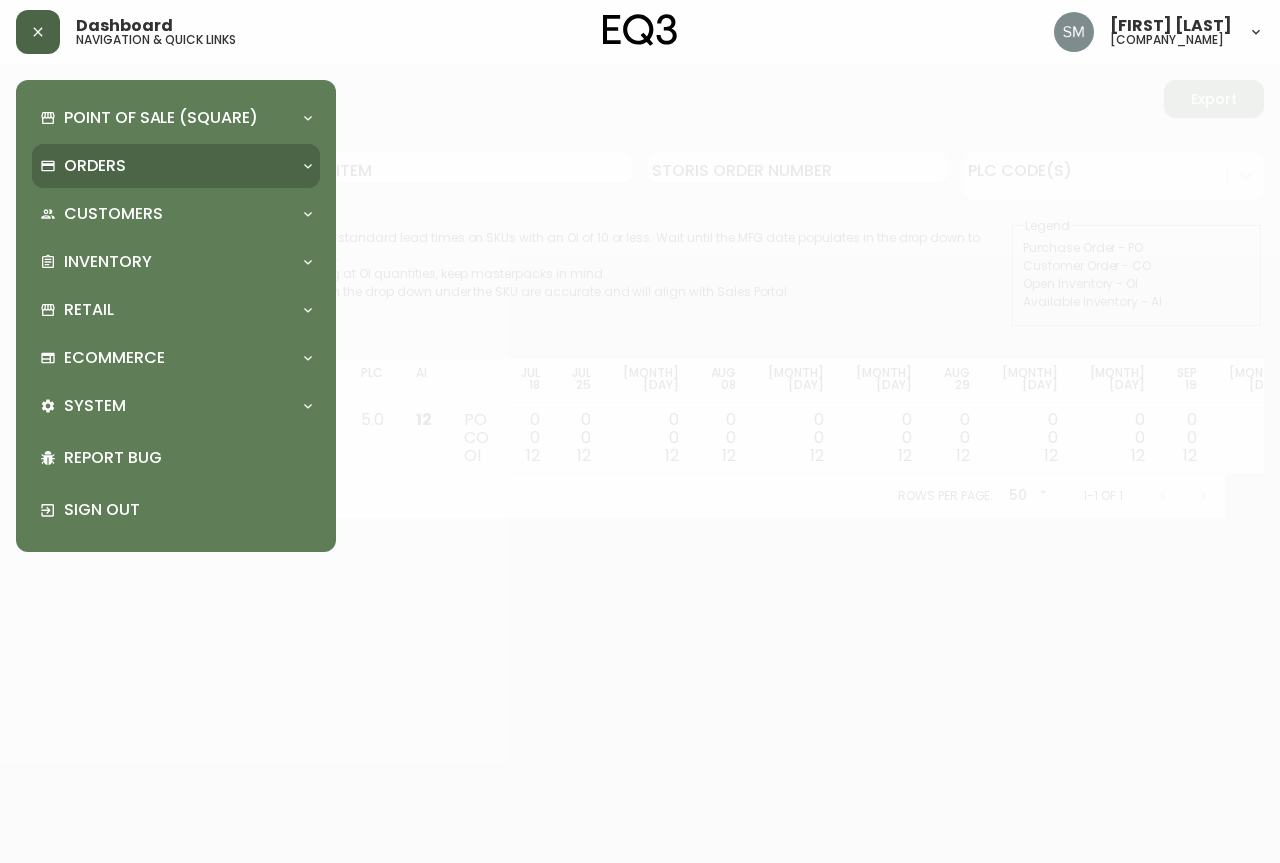 click on "Orders" at bounding box center (166, 166) 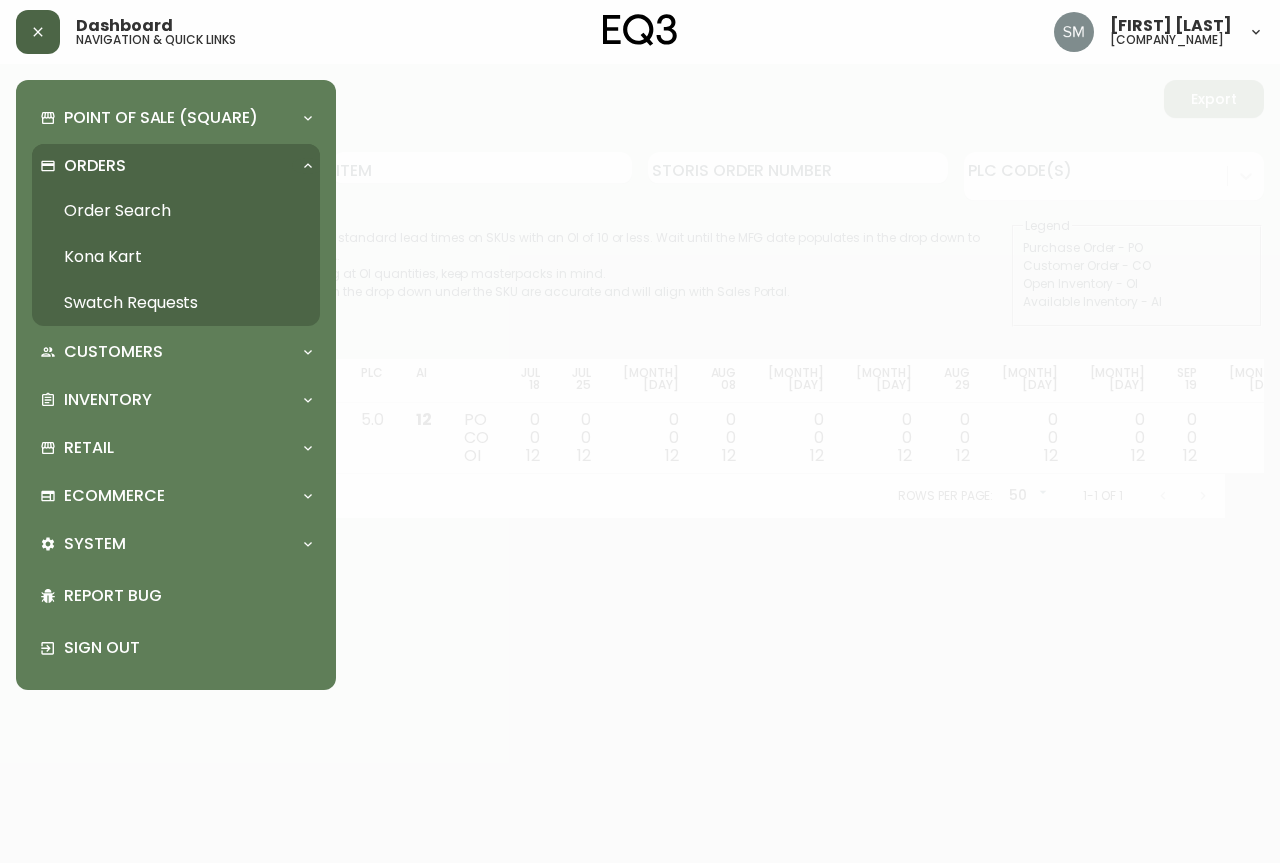 click on "Order Search" at bounding box center (176, 211) 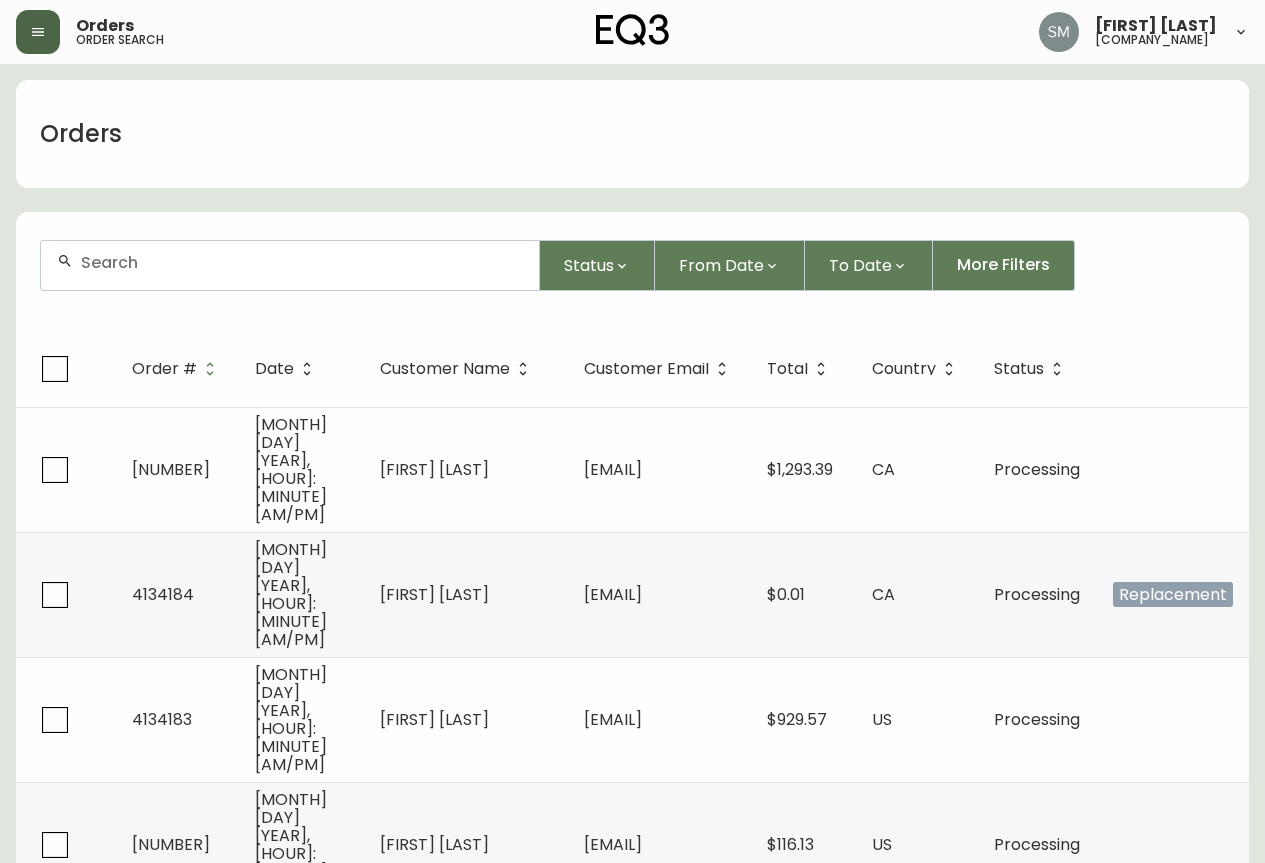 click at bounding box center [290, 265] 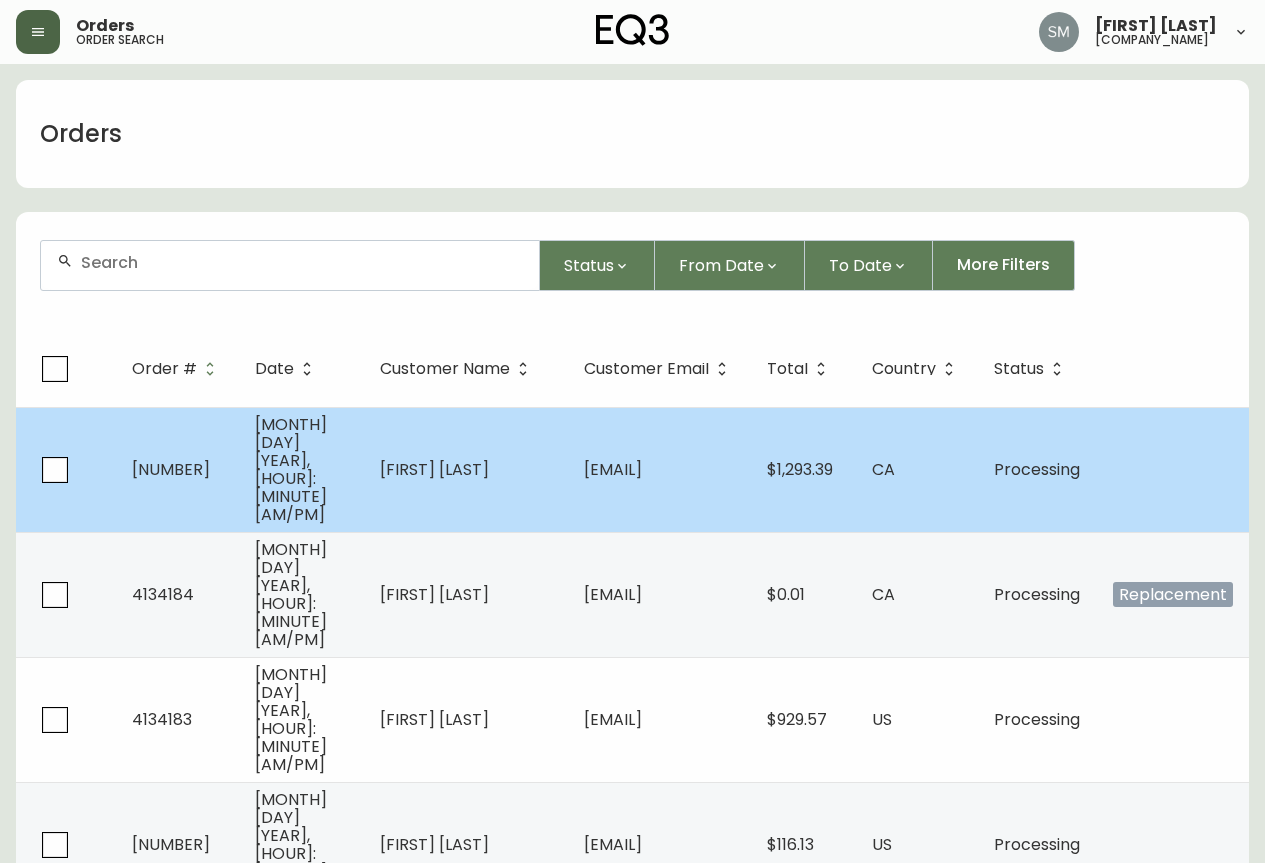 click on "[FIRST] [LAST]" at bounding box center (434, 469) 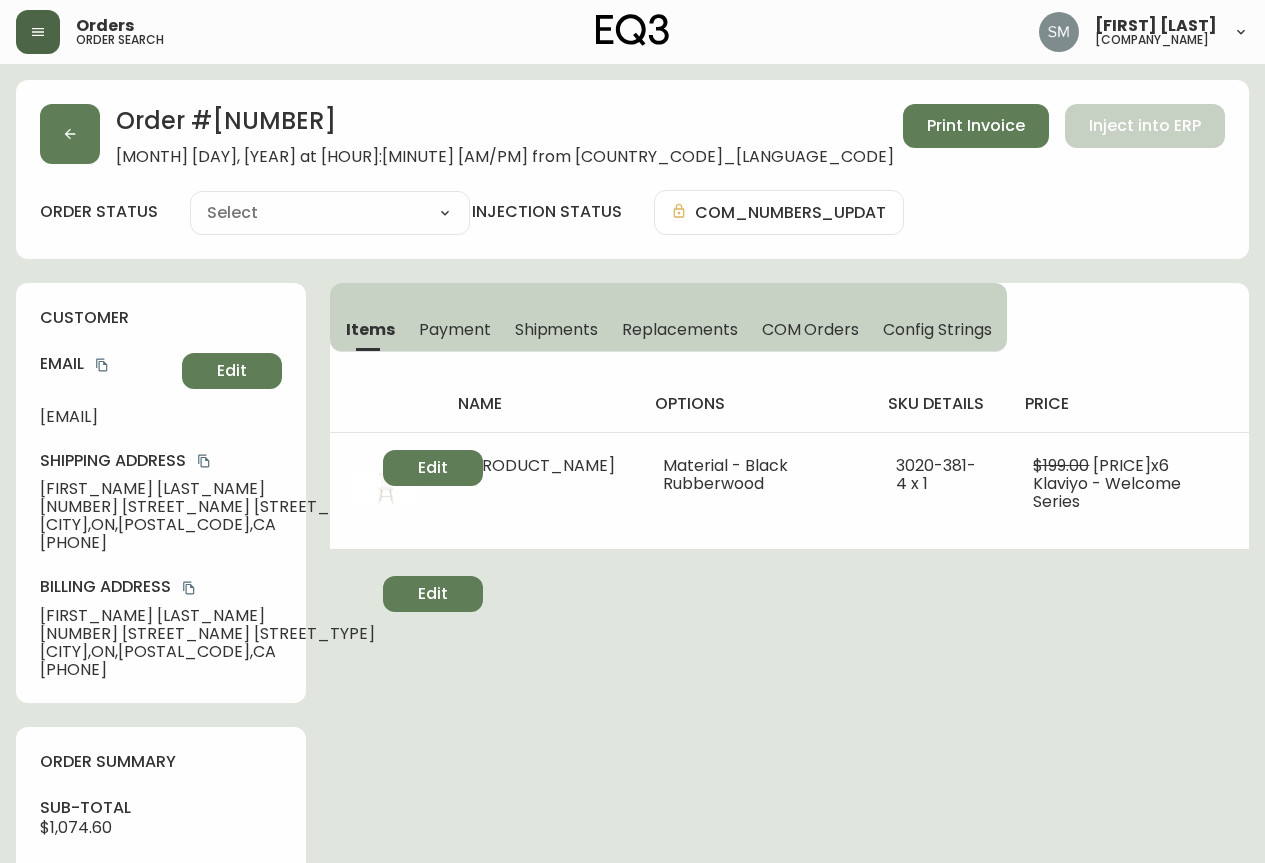 type on "Processing" 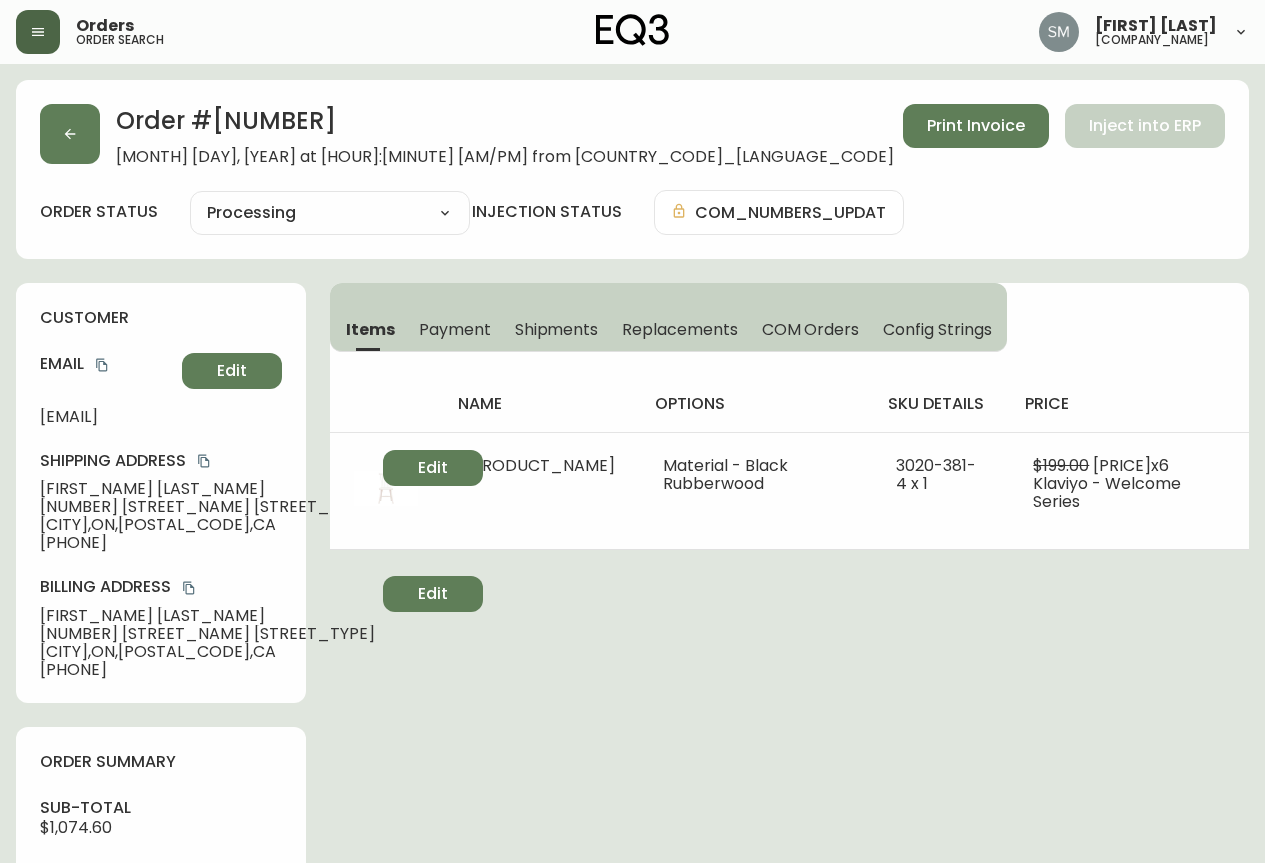 select on "PROCESSING" 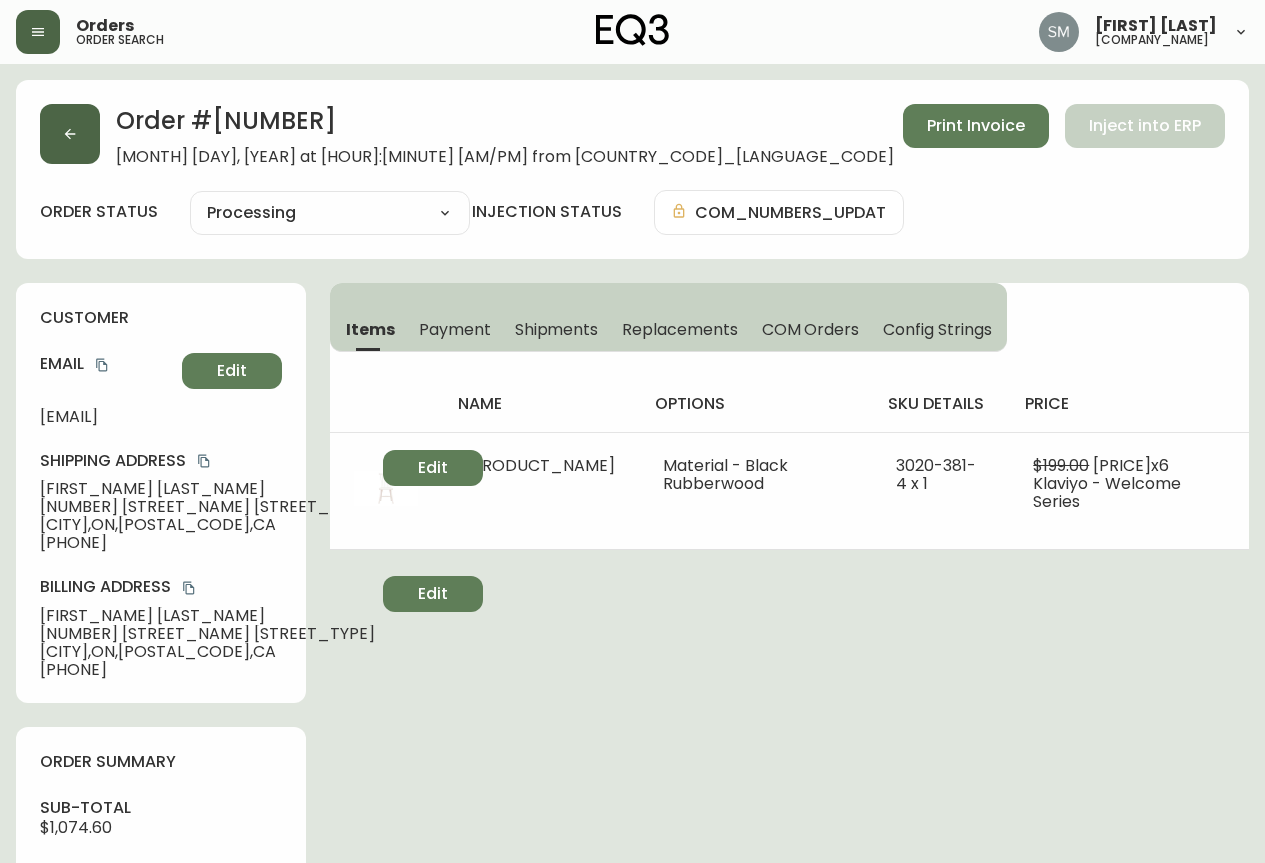 click 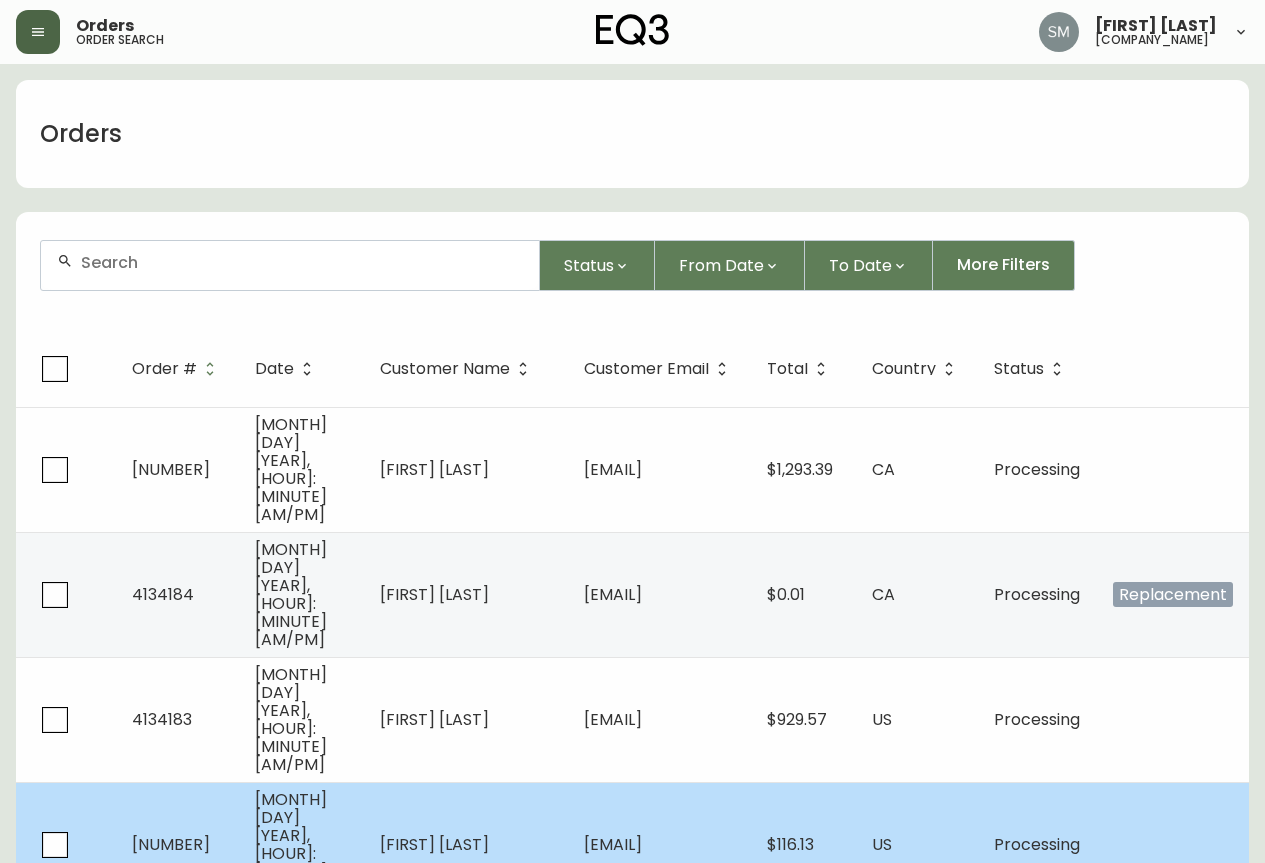 click on "[EMAIL]" at bounding box center (659, 844) 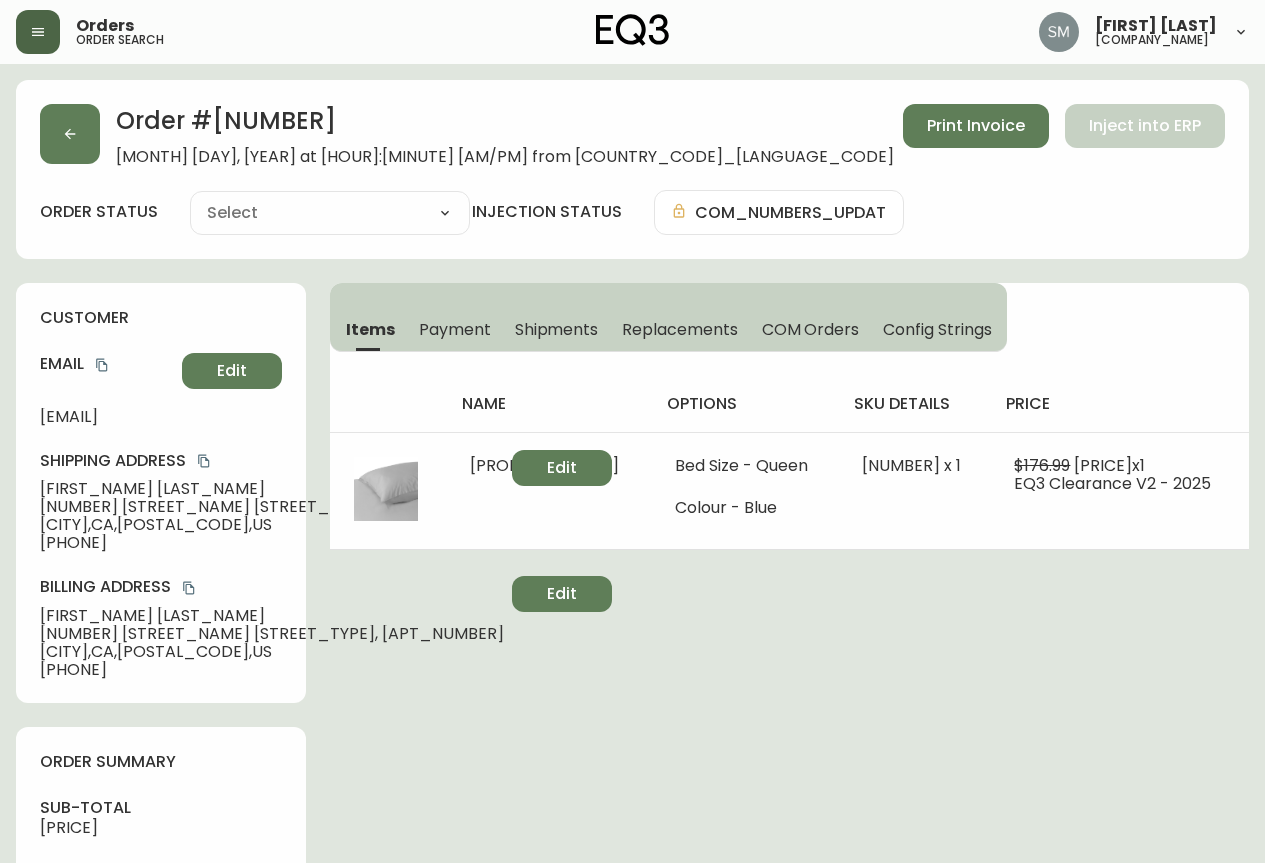 type on "Processing" 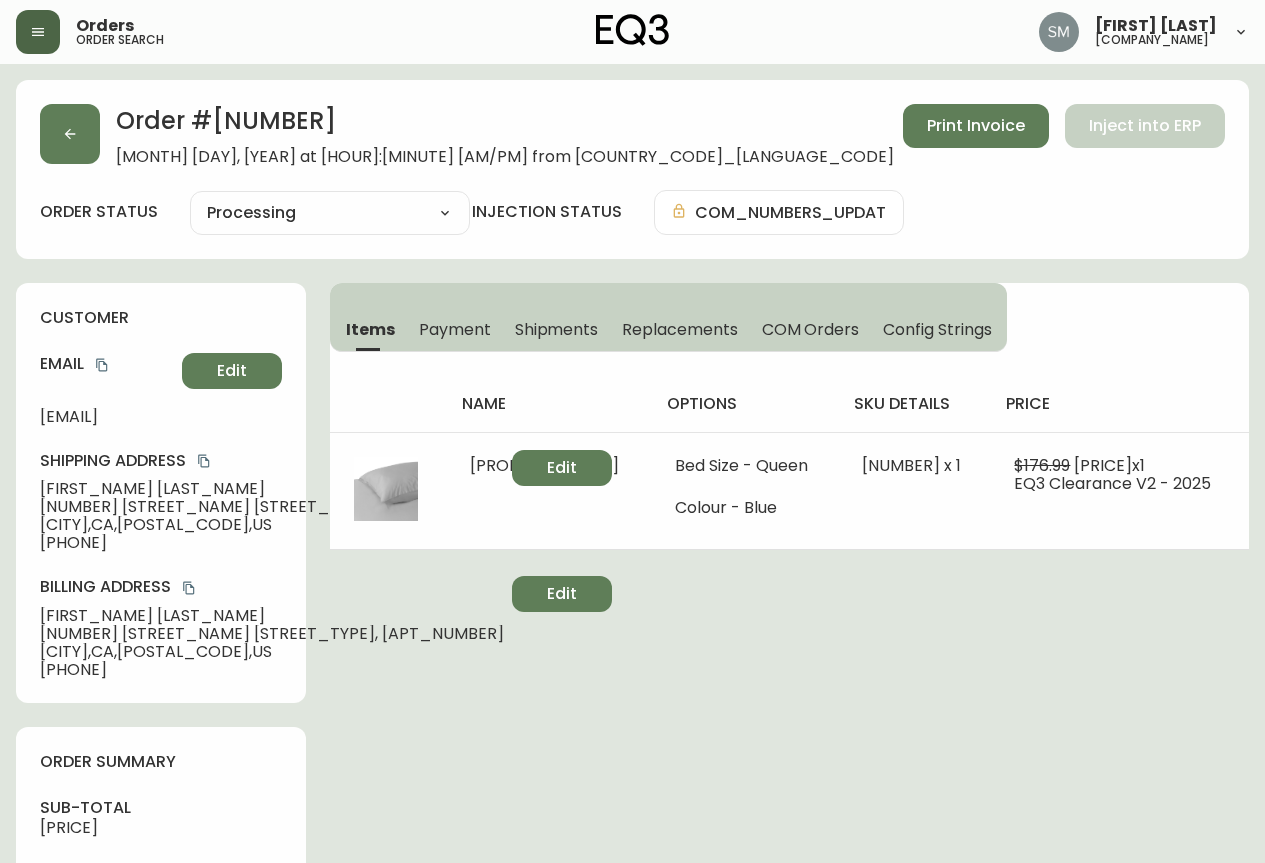 select on "PROCESSING" 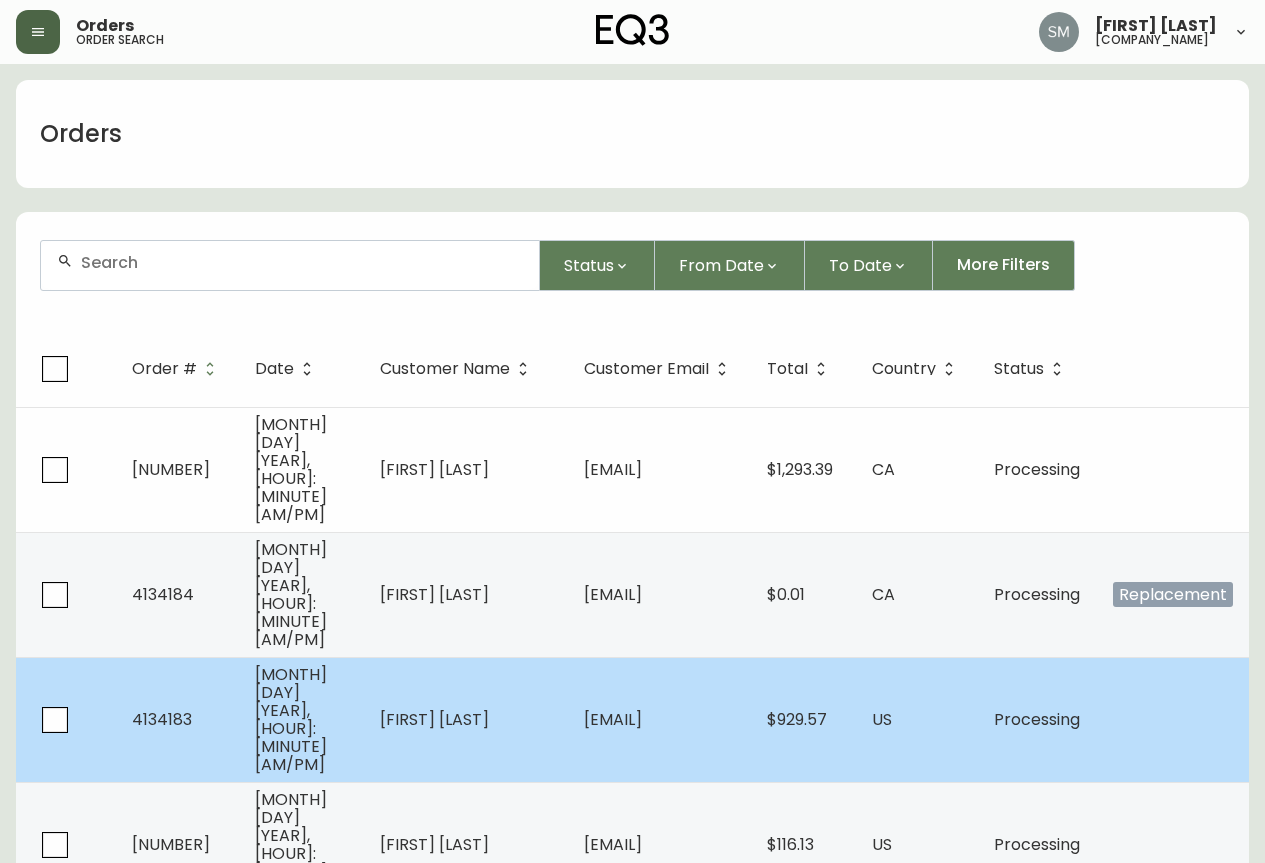 click on "[FIRST] [LAST]" at bounding box center (466, 719) 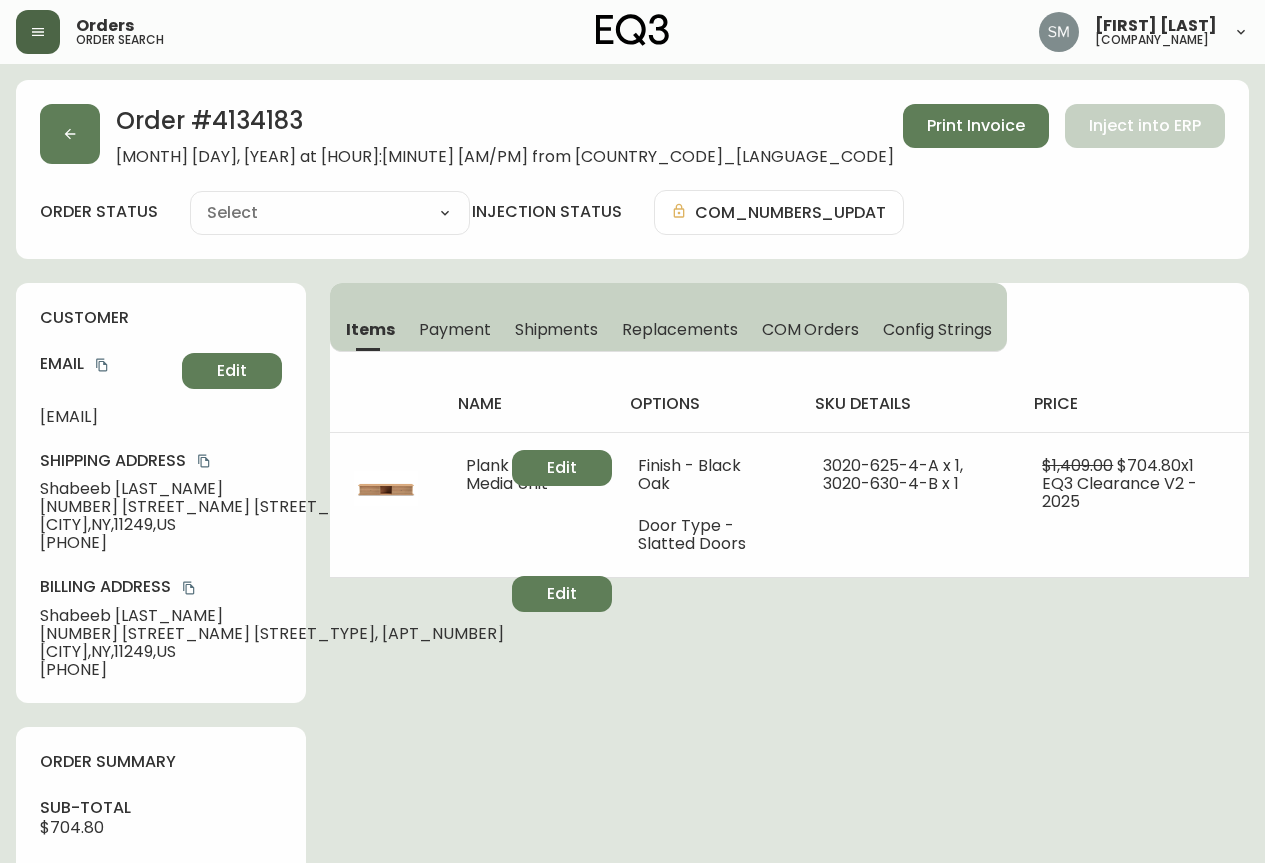 type on "Processing" 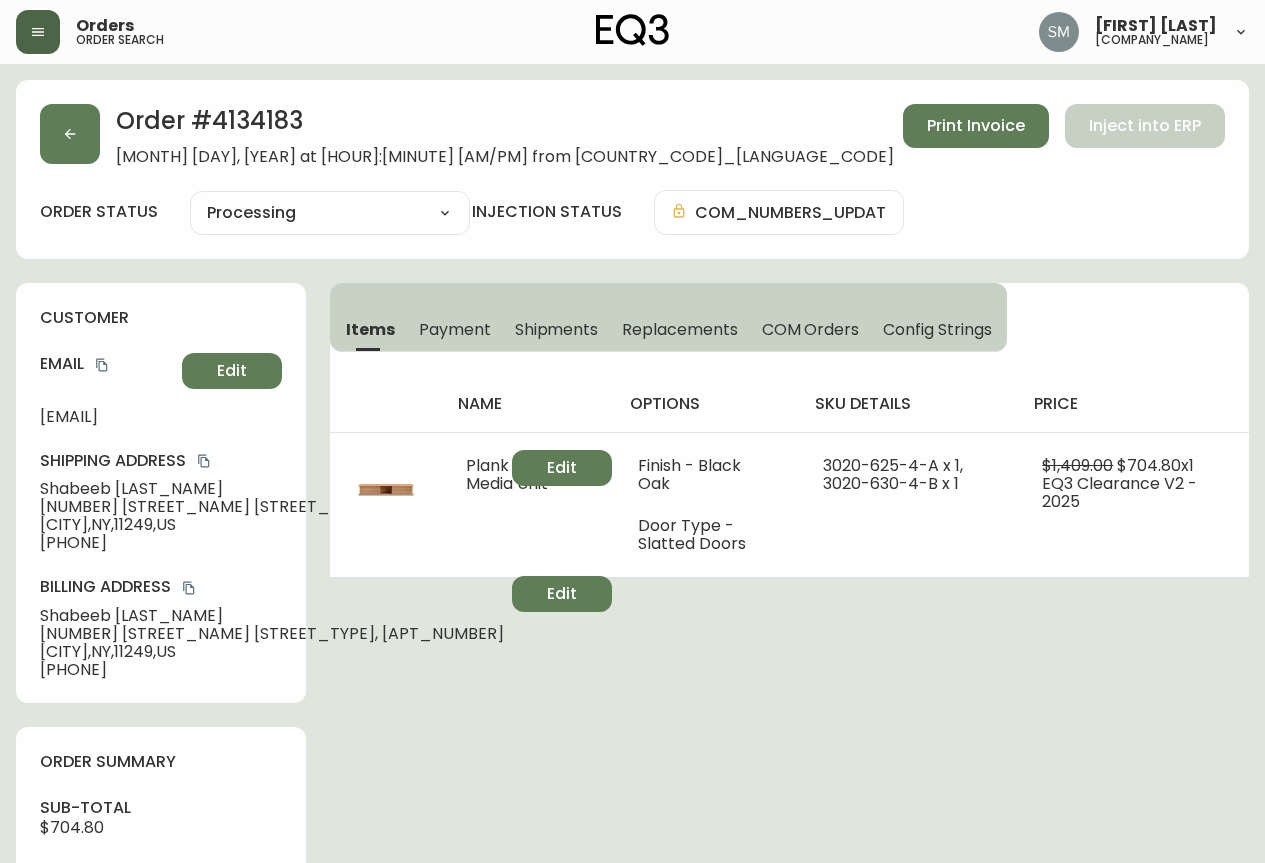 select on "PROCESSING" 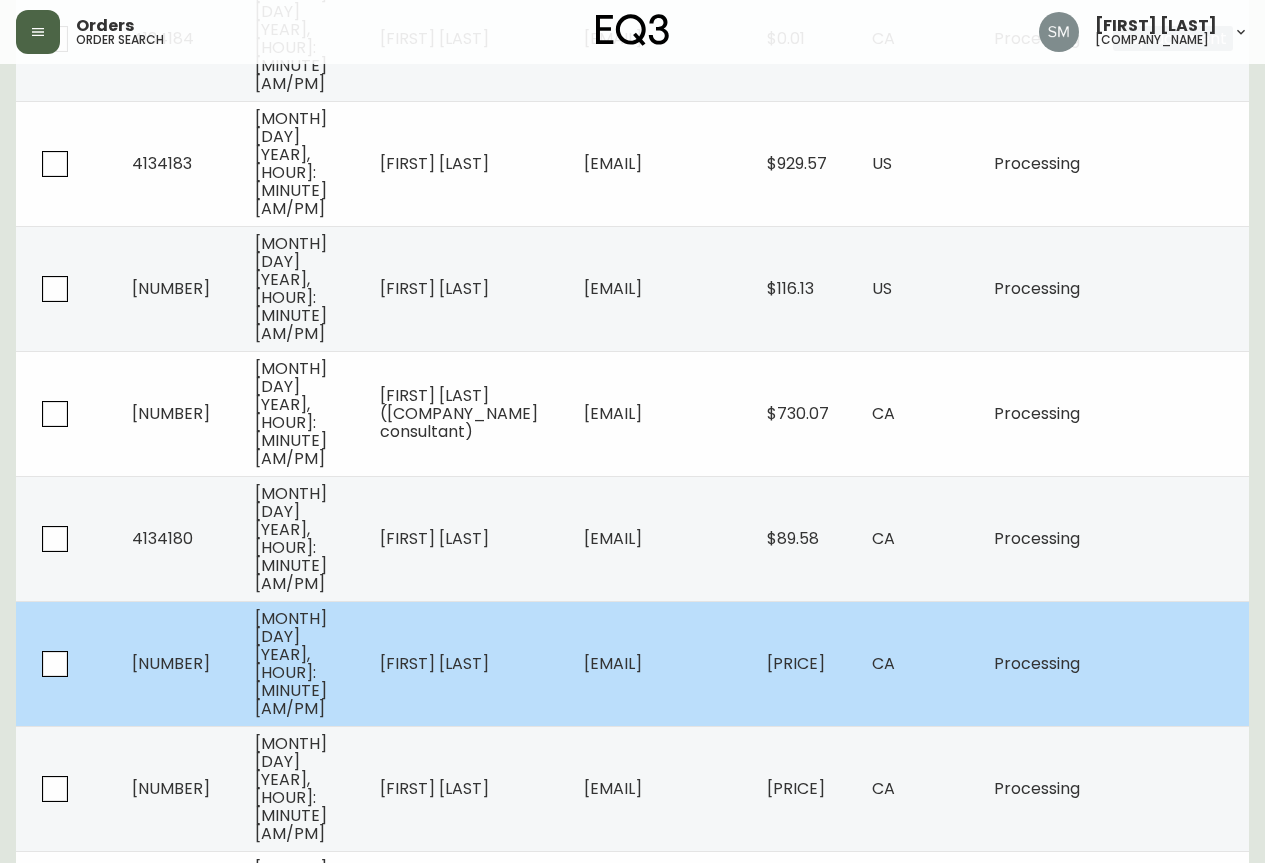 scroll, scrollTop: 600, scrollLeft: 0, axis: vertical 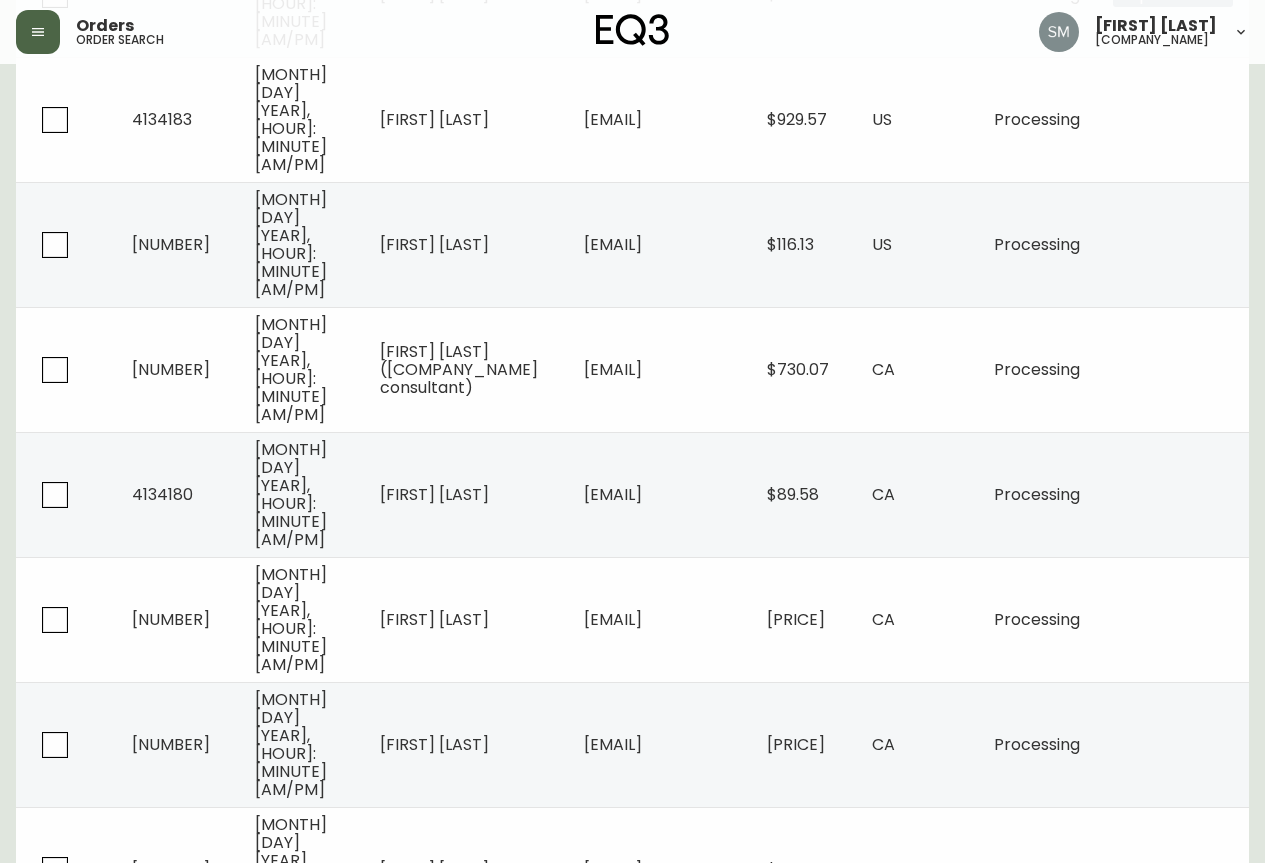 click on "[EMAIL]" at bounding box center (659, 1244) 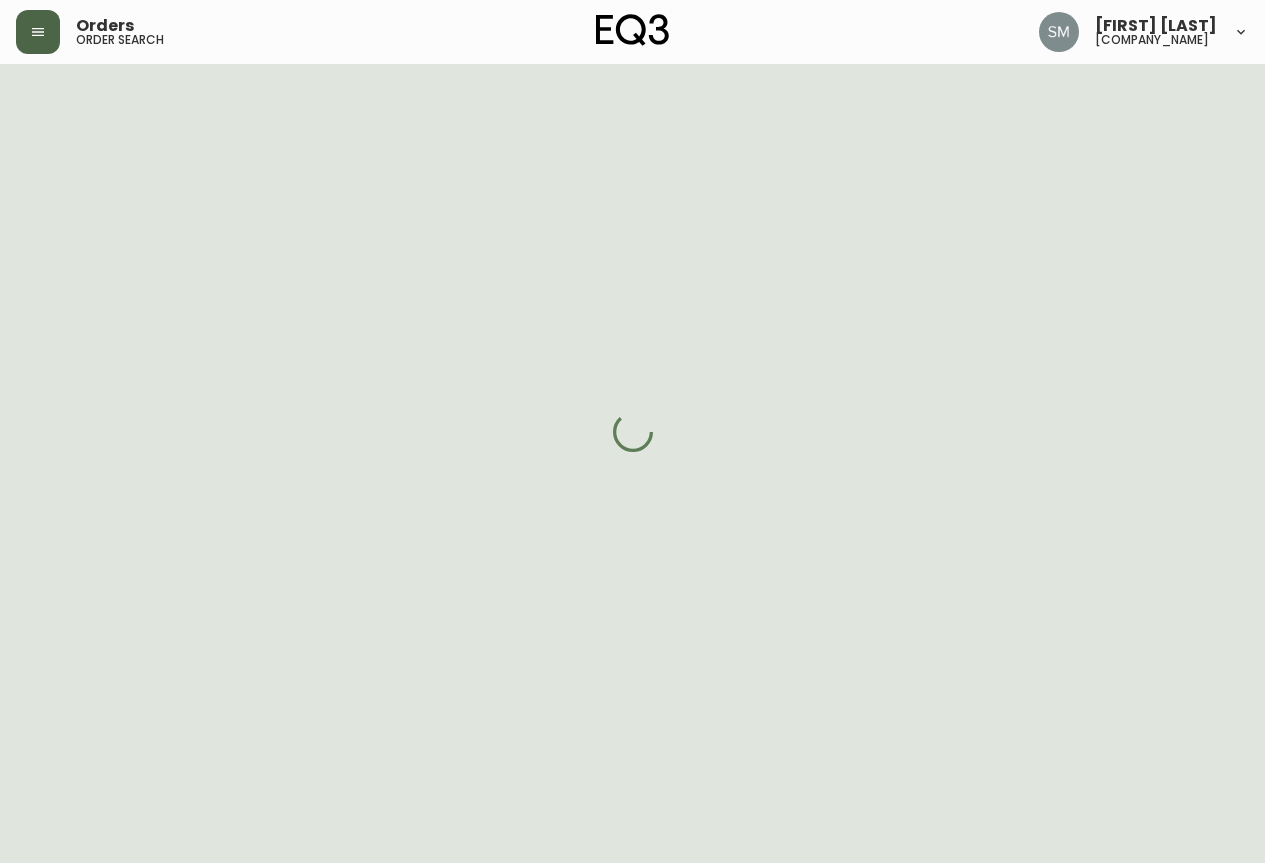 scroll, scrollTop: 600, scrollLeft: 0, axis: vertical 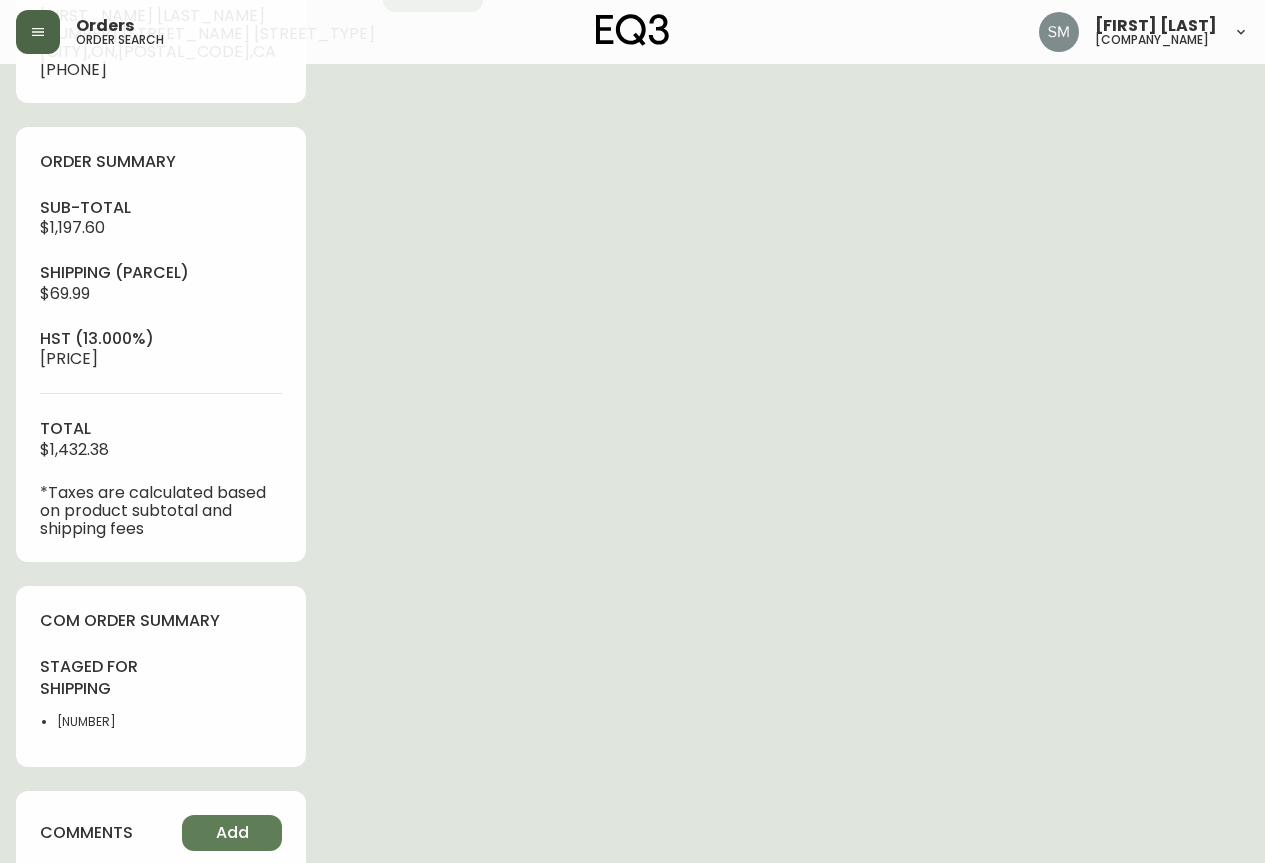 type on "Processing" 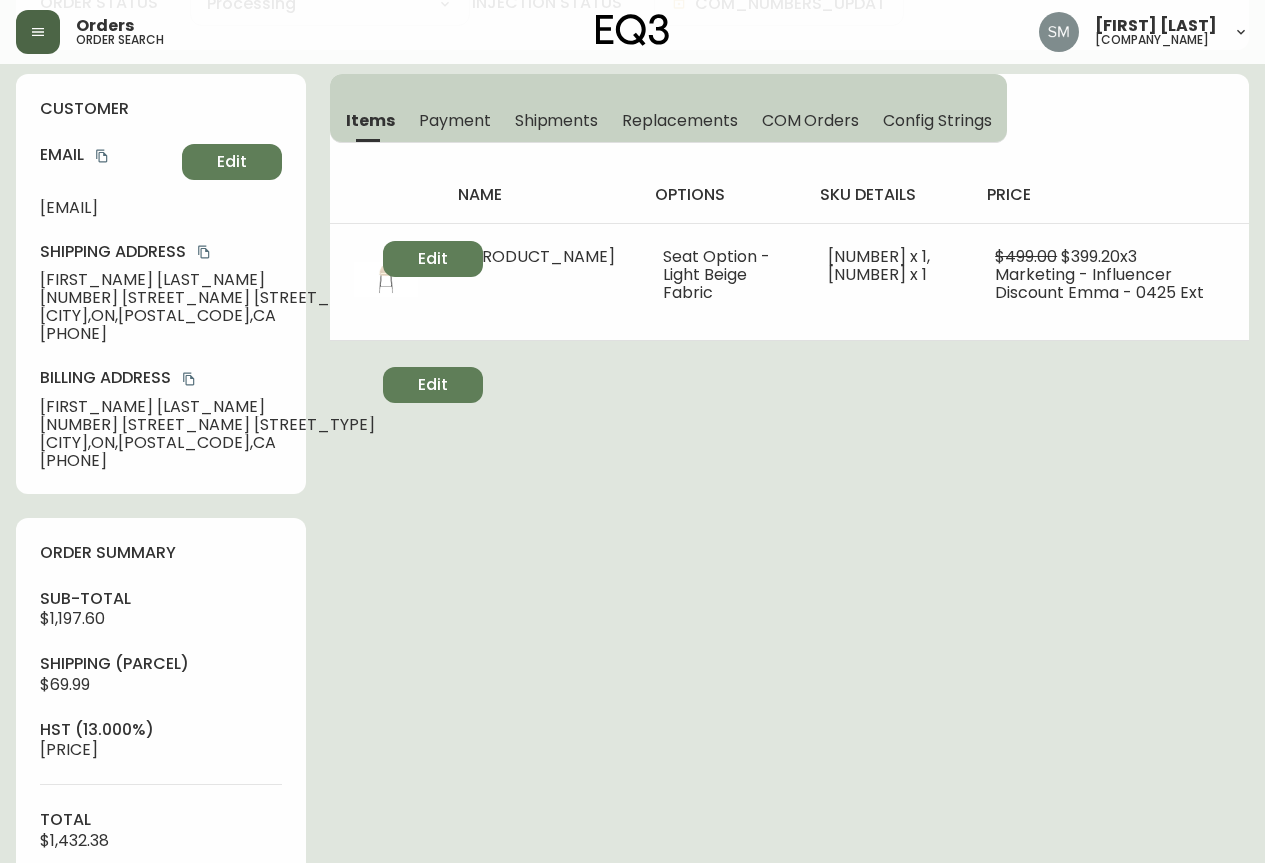 scroll, scrollTop: 0, scrollLeft: 0, axis: both 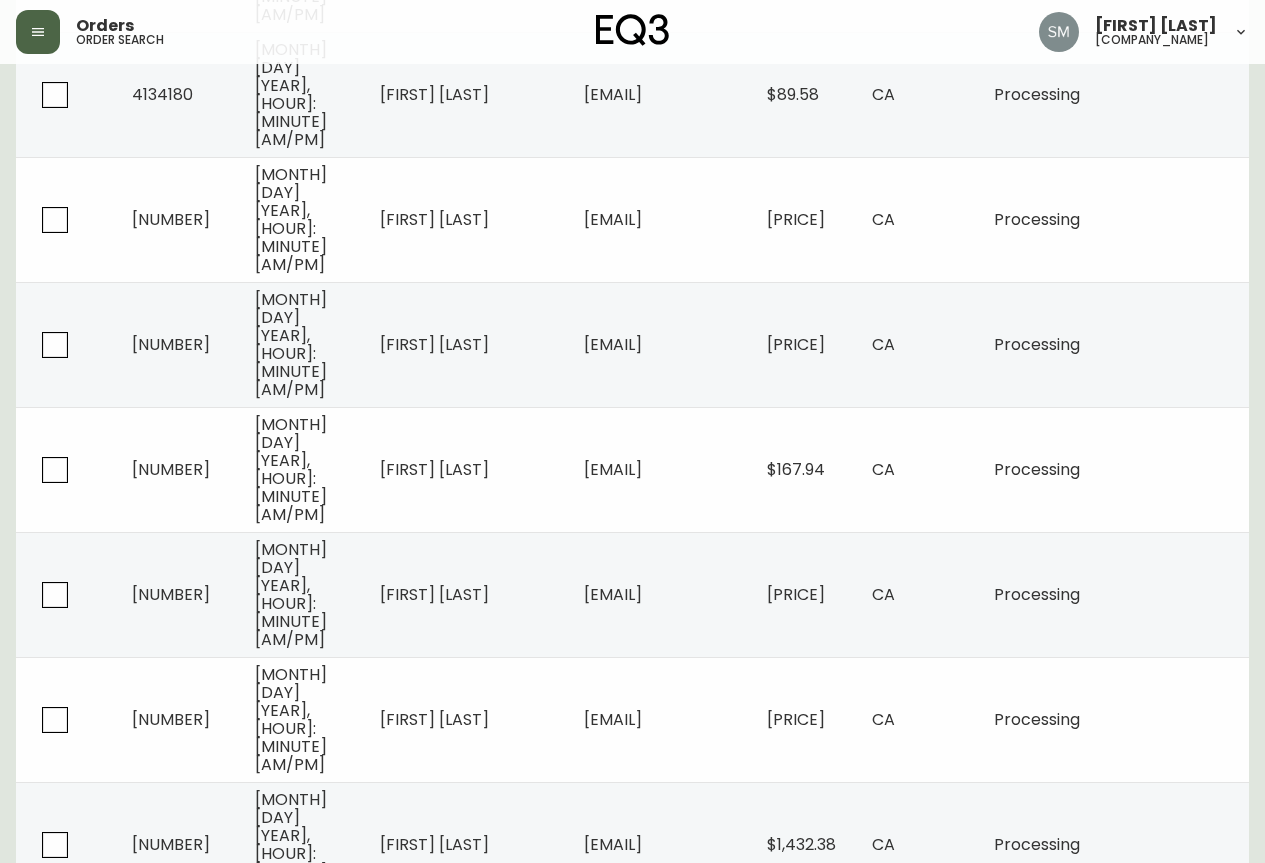 click on "[FIRST] [LAST]" at bounding box center (466, 1469) 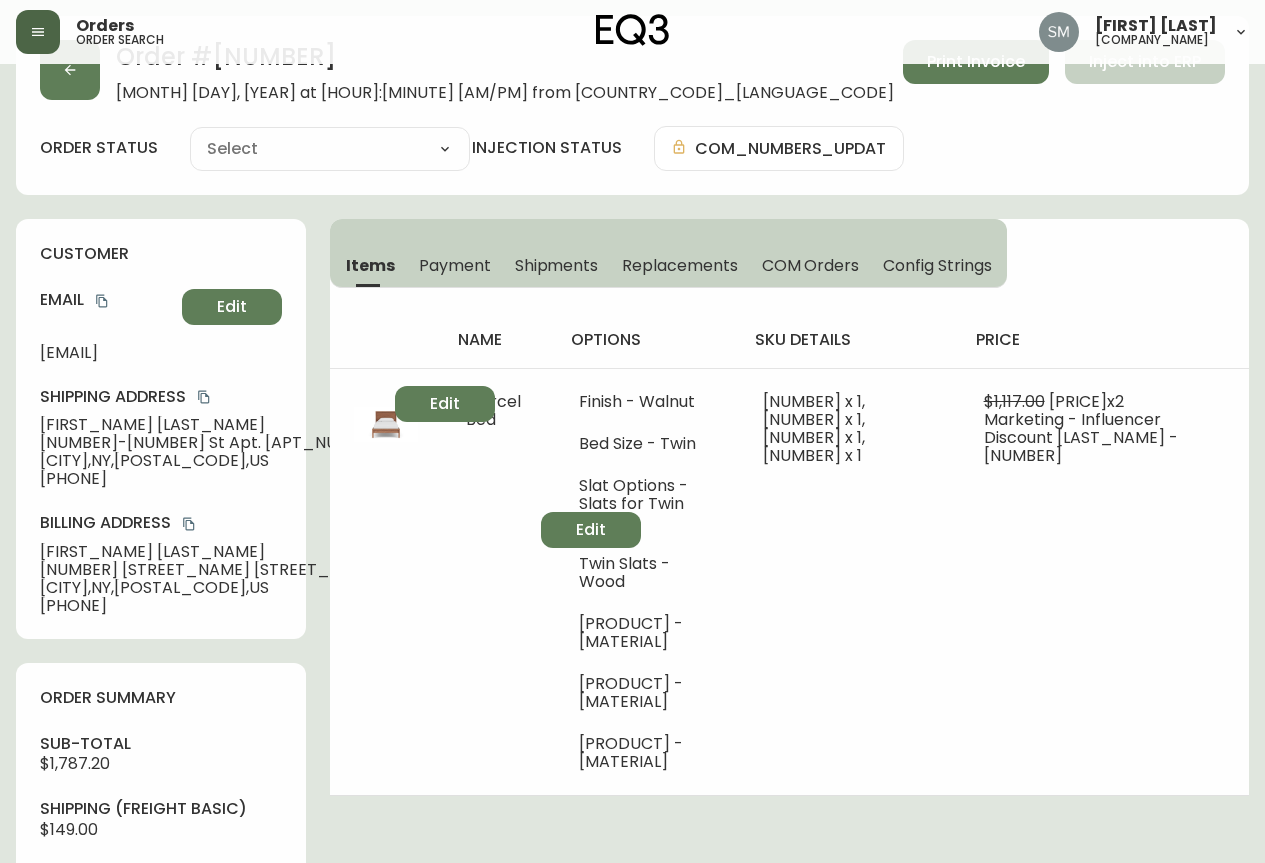 scroll, scrollTop: 1000, scrollLeft: 0, axis: vertical 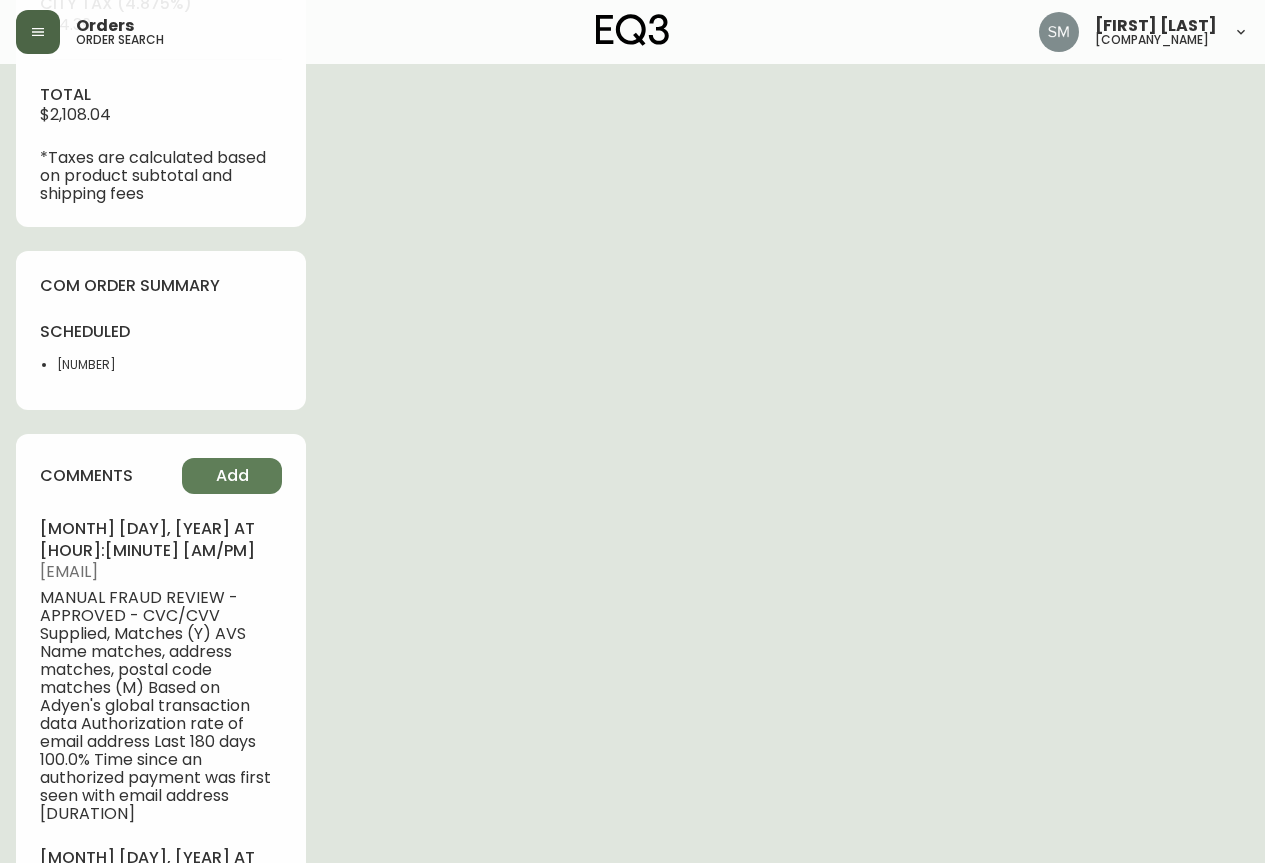 type on "Processing" 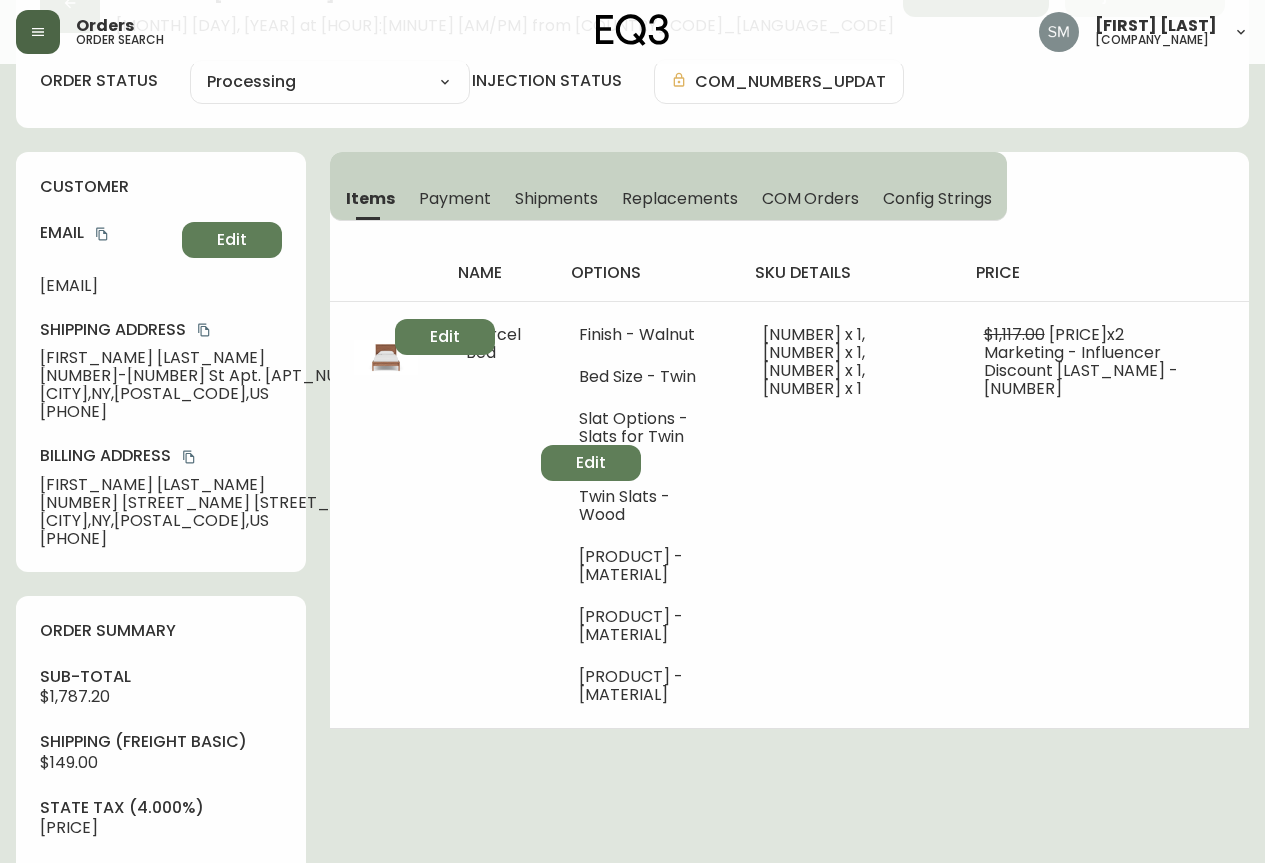 scroll, scrollTop: 100, scrollLeft: 0, axis: vertical 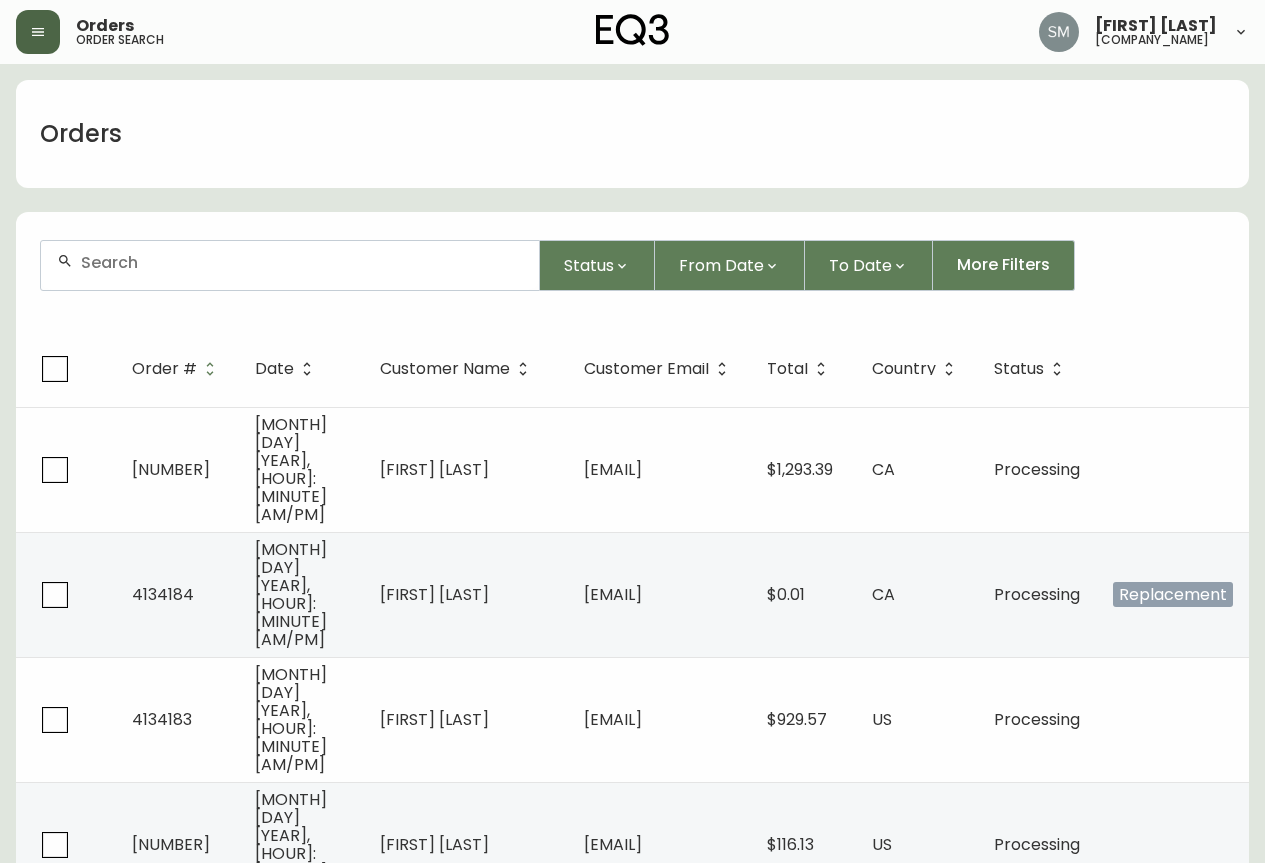 click at bounding box center (290, 265) 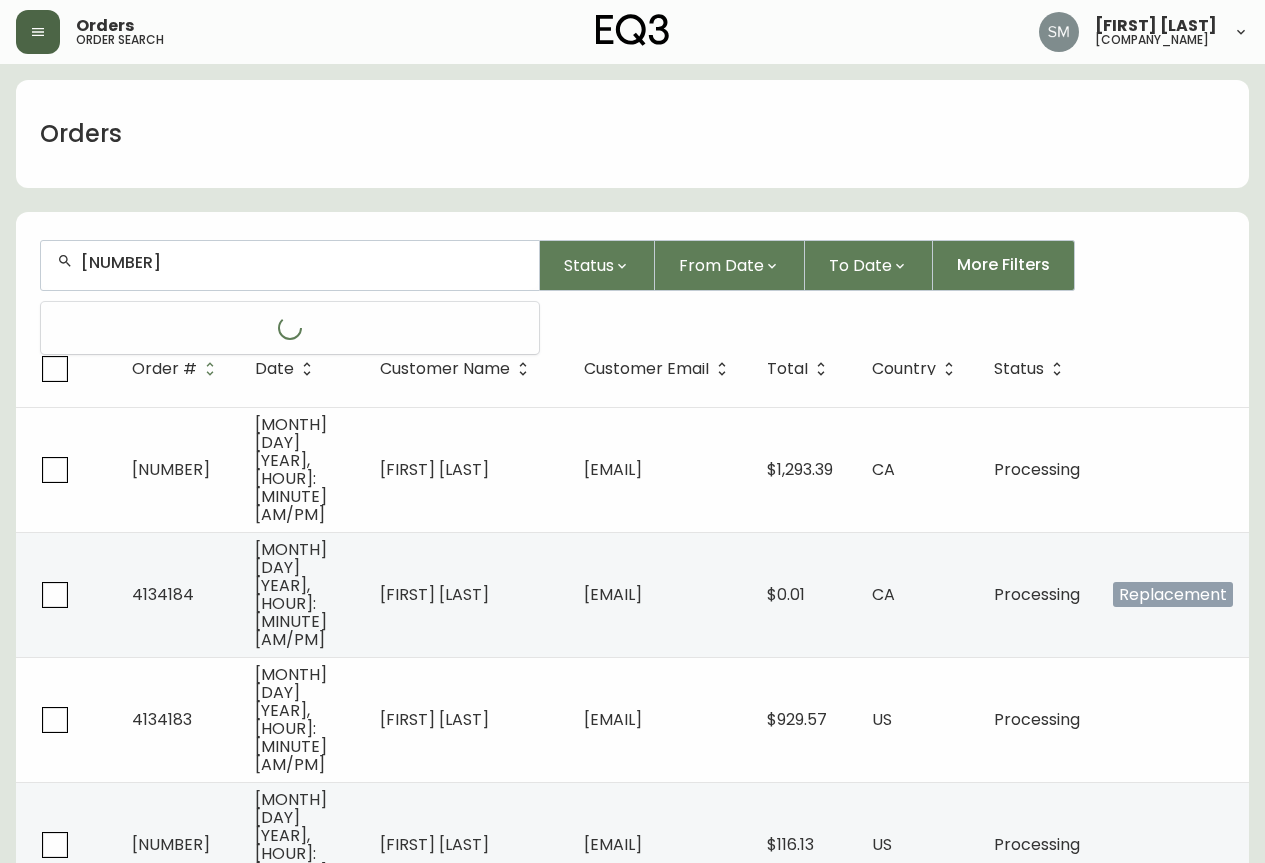 type on "[NUMBER]" 